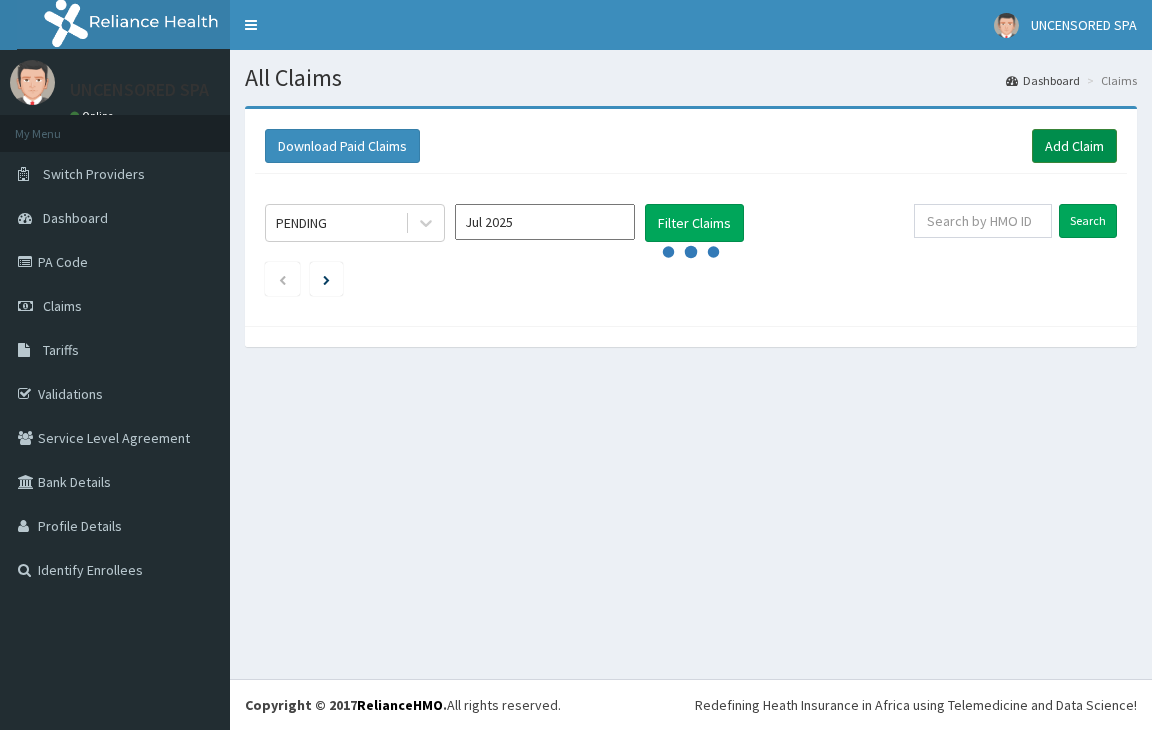 scroll, scrollTop: 0, scrollLeft: 0, axis: both 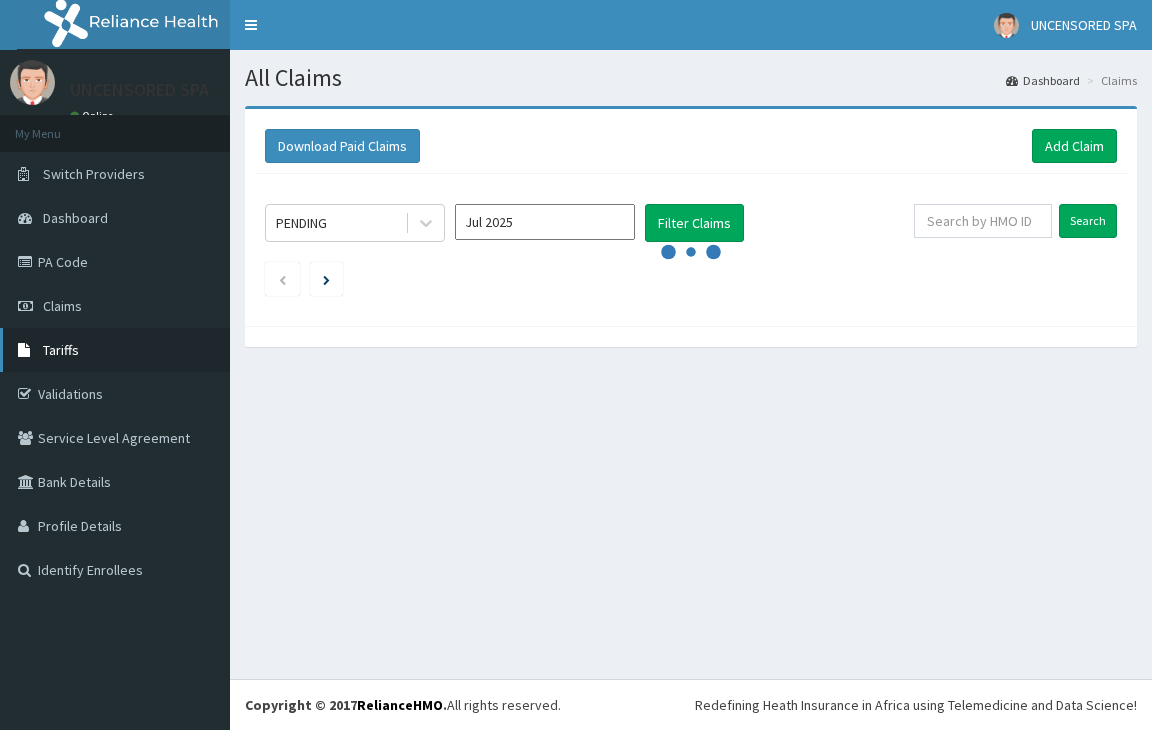 click on "Tariffs" at bounding box center [115, 350] 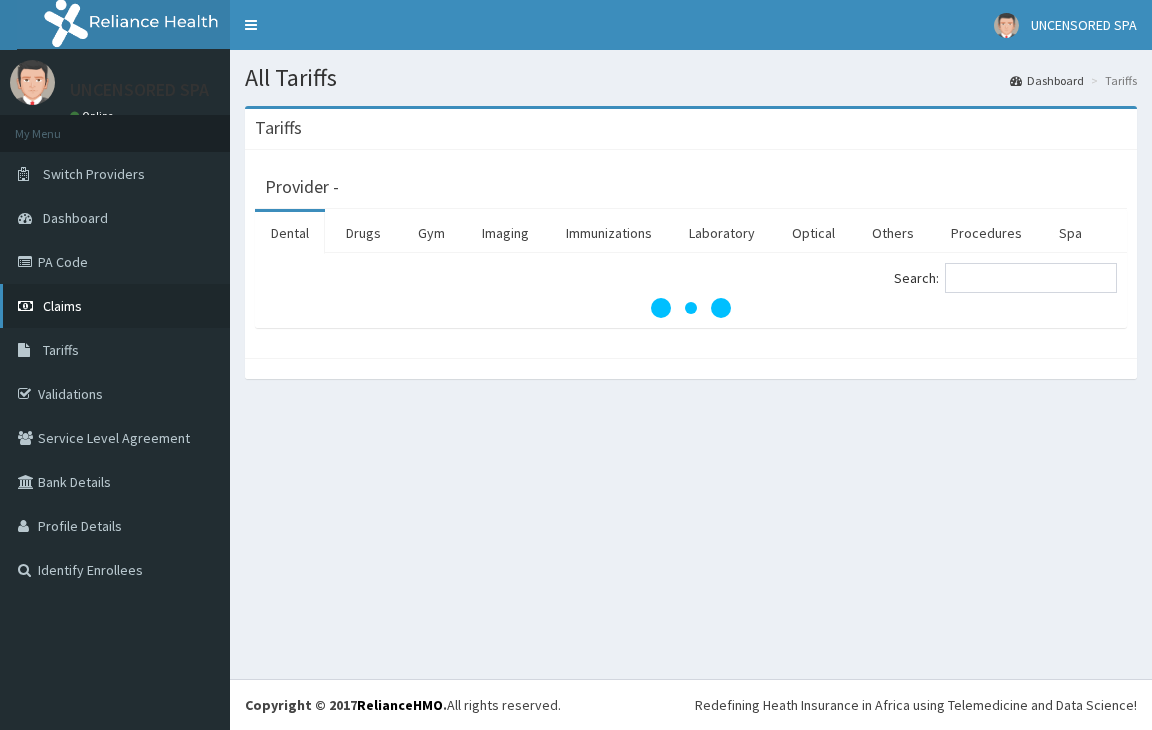 scroll, scrollTop: 0, scrollLeft: 0, axis: both 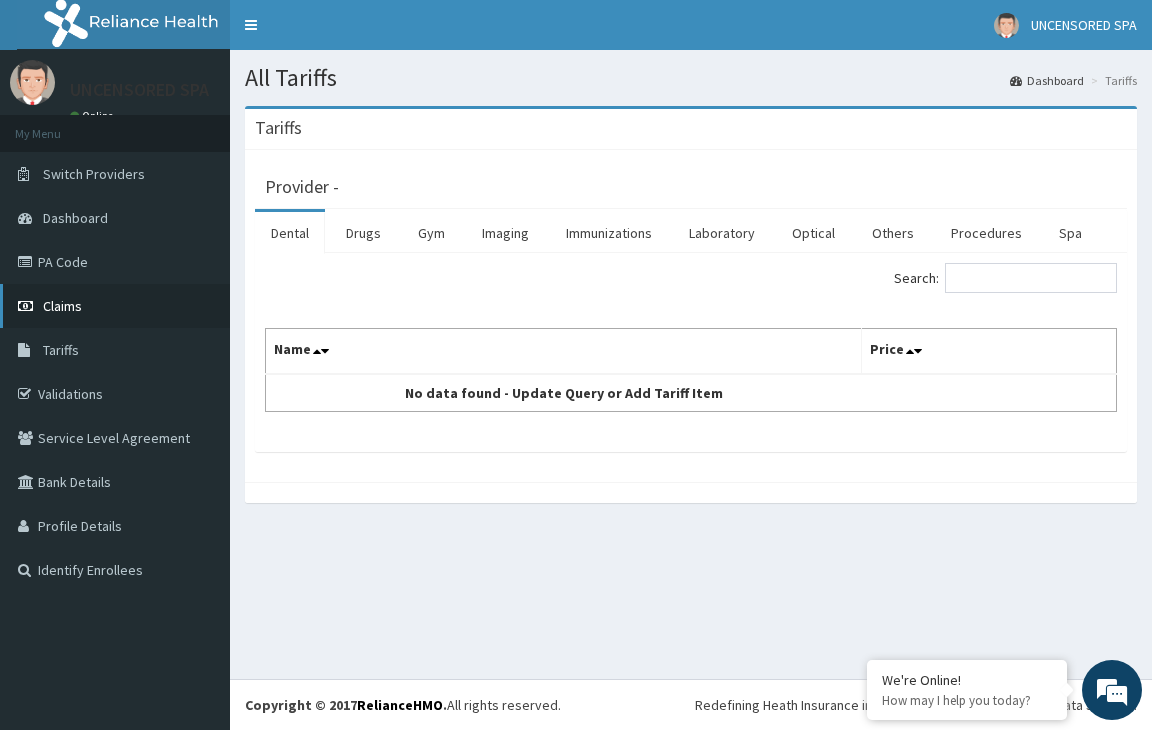 click on "Claims" at bounding box center [115, 306] 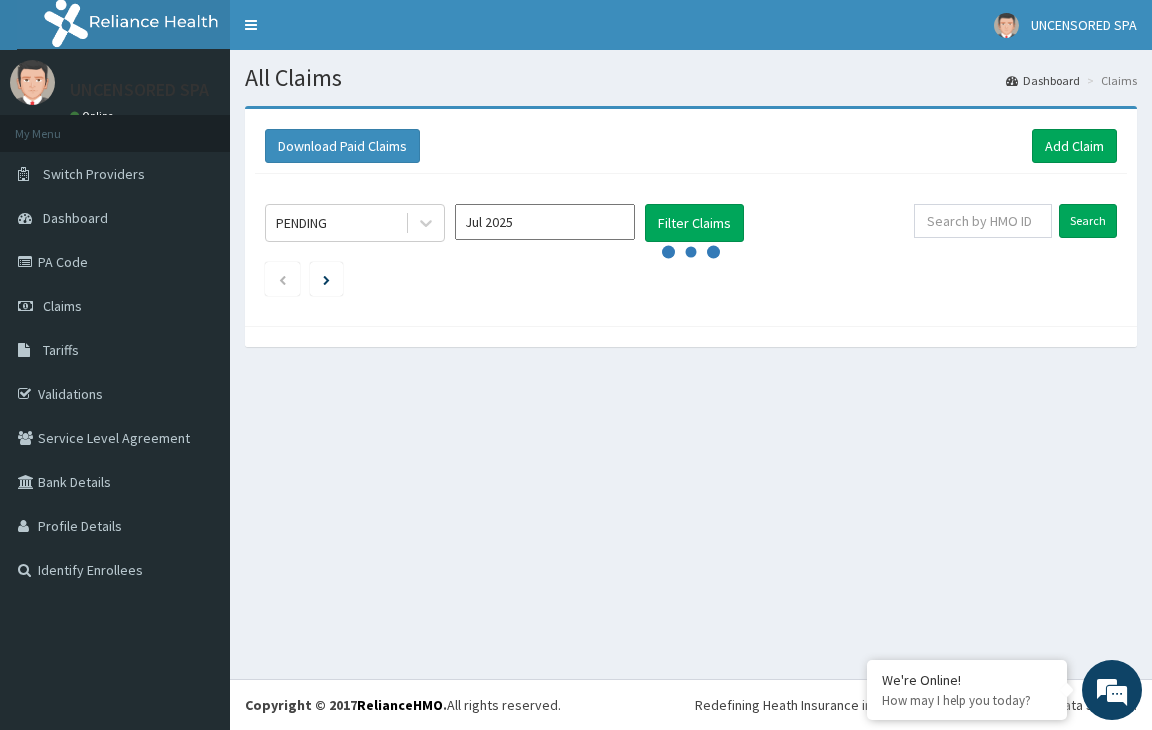 click on "Add Claim" at bounding box center [1074, 146] 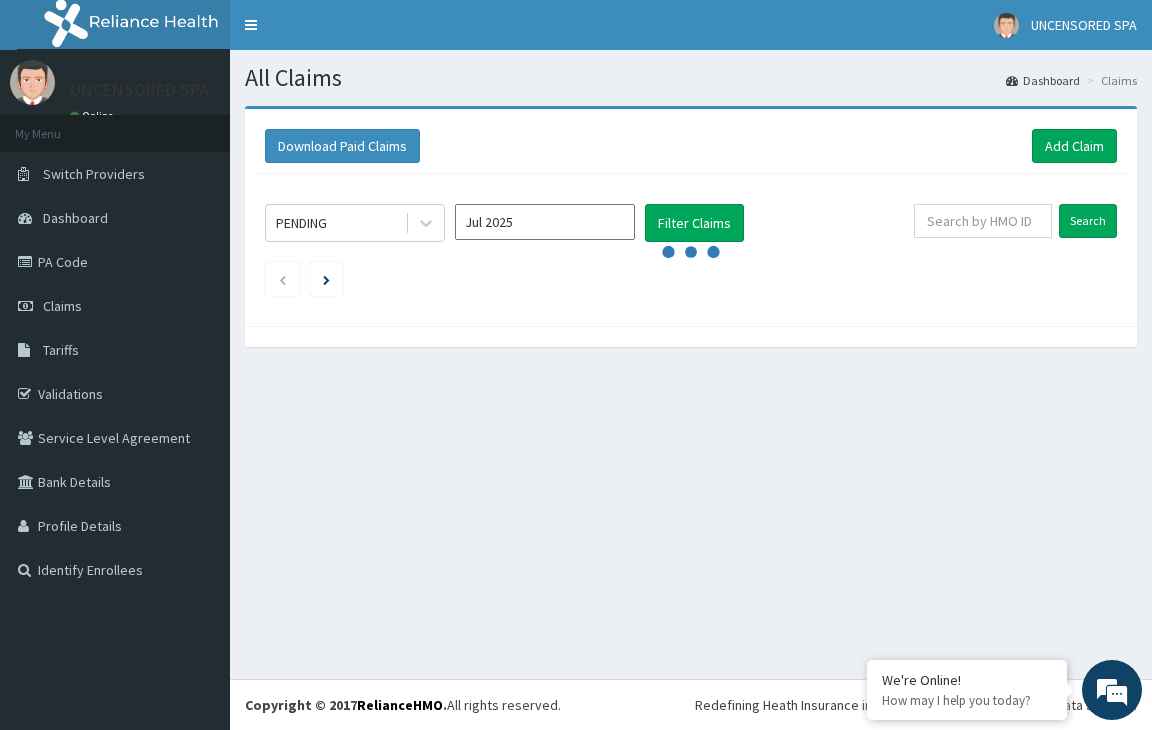 scroll, scrollTop: 0, scrollLeft: 0, axis: both 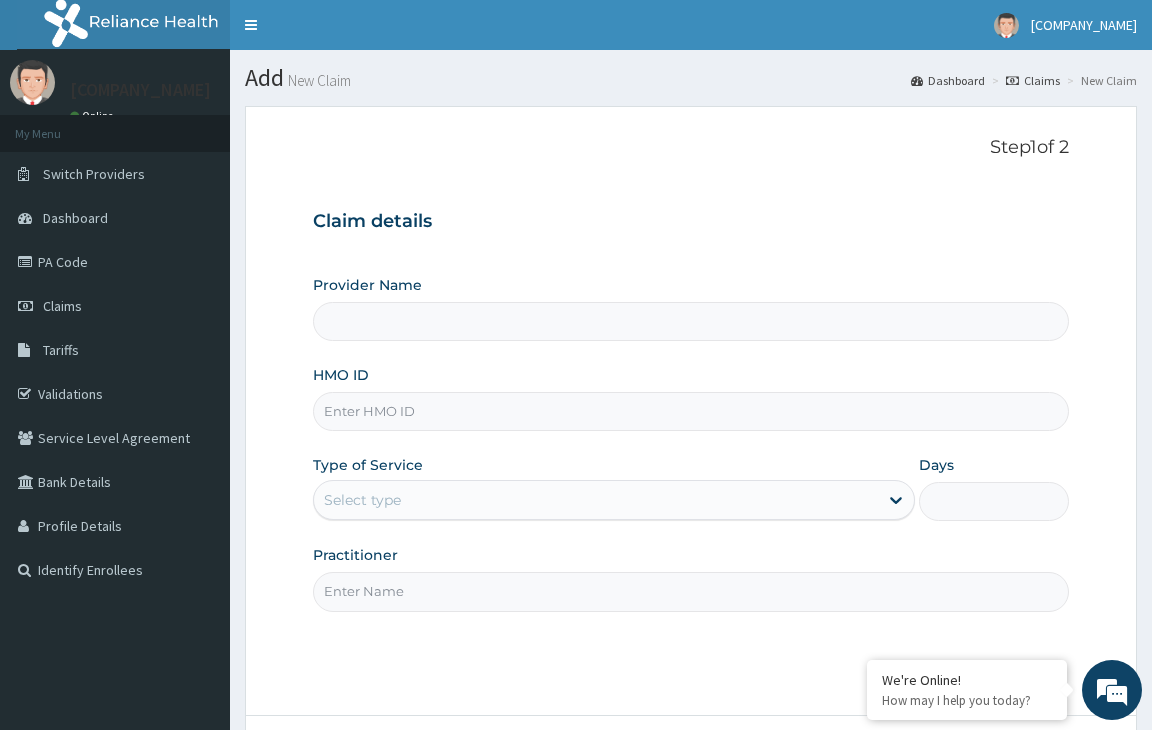 click on "Add
New Claim
Dashboard
Claims
New Claim
Step  1  of 2 Claim details Provider Name HMO ID Type of Service Select type Days Practitioner     Previous   Next" at bounding box center (691, 447) 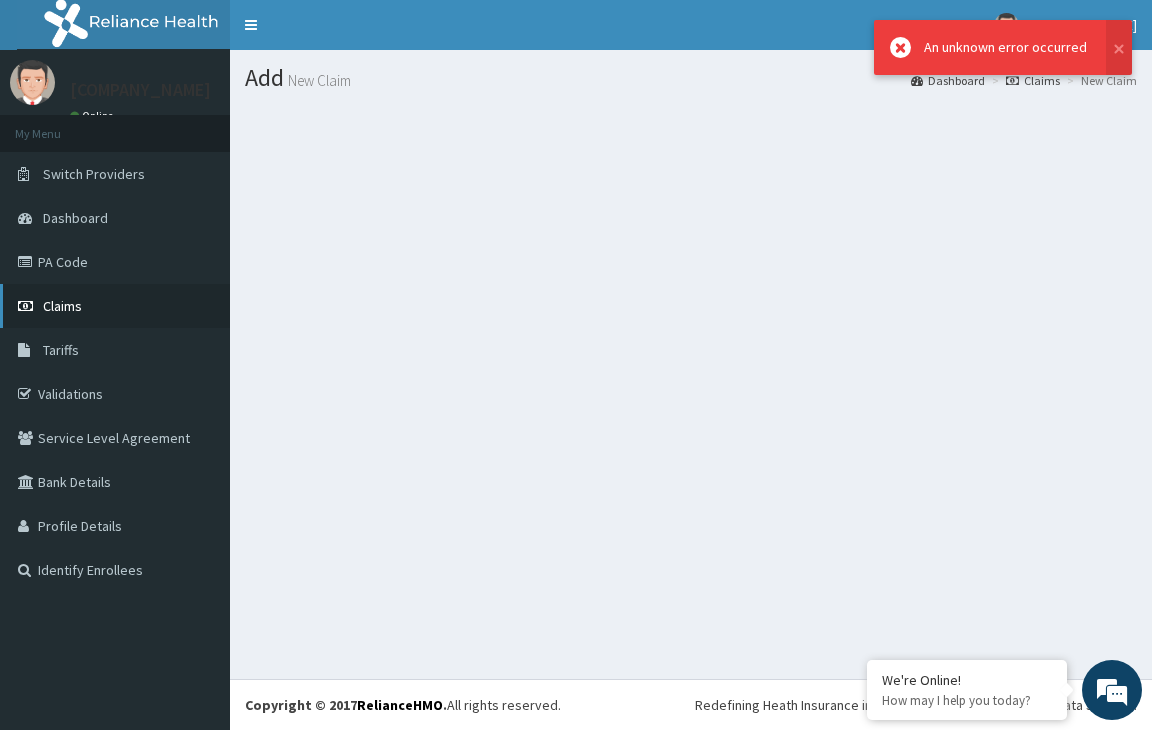 click on "Claims" at bounding box center [62, 306] 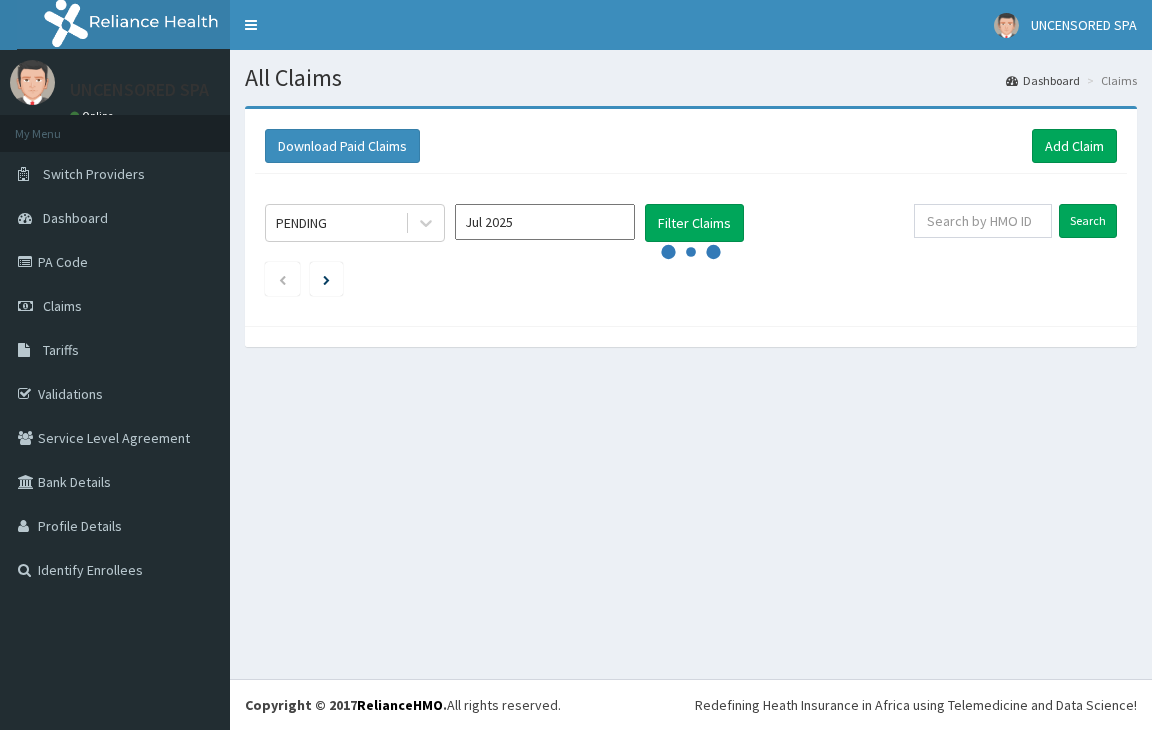scroll, scrollTop: 0, scrollLeft: 0, axis: both 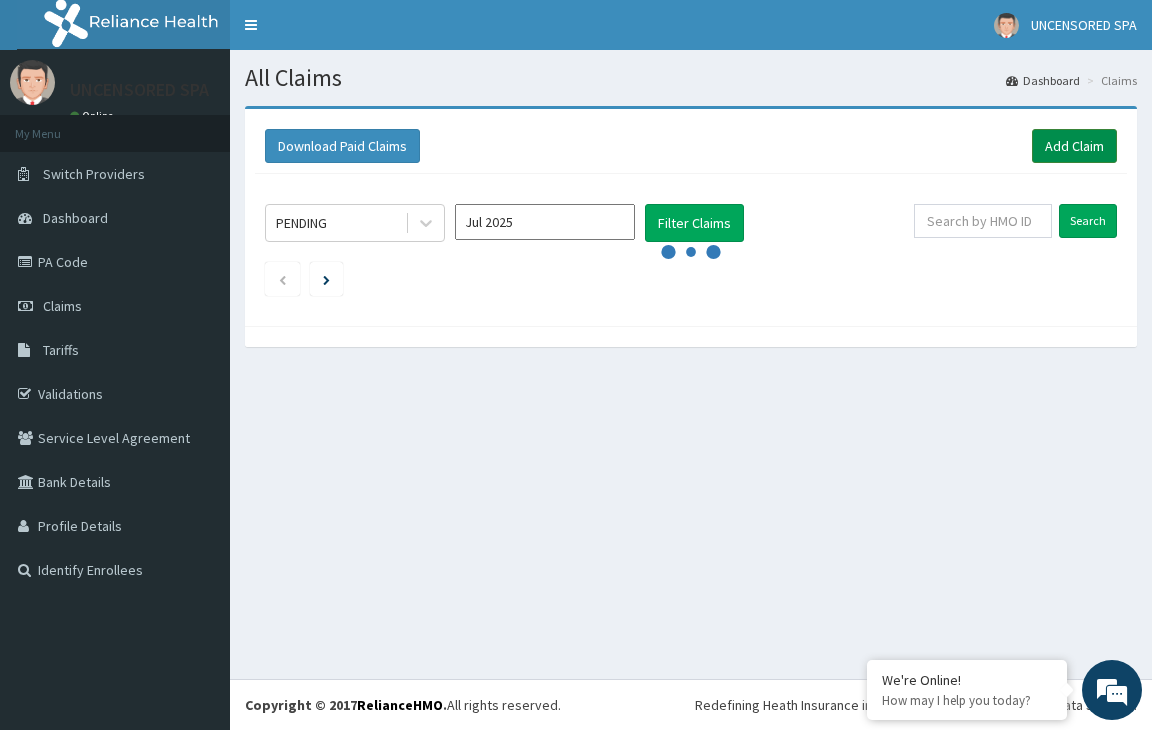 click on "Add Claim" at bounding box center (1074, 146) 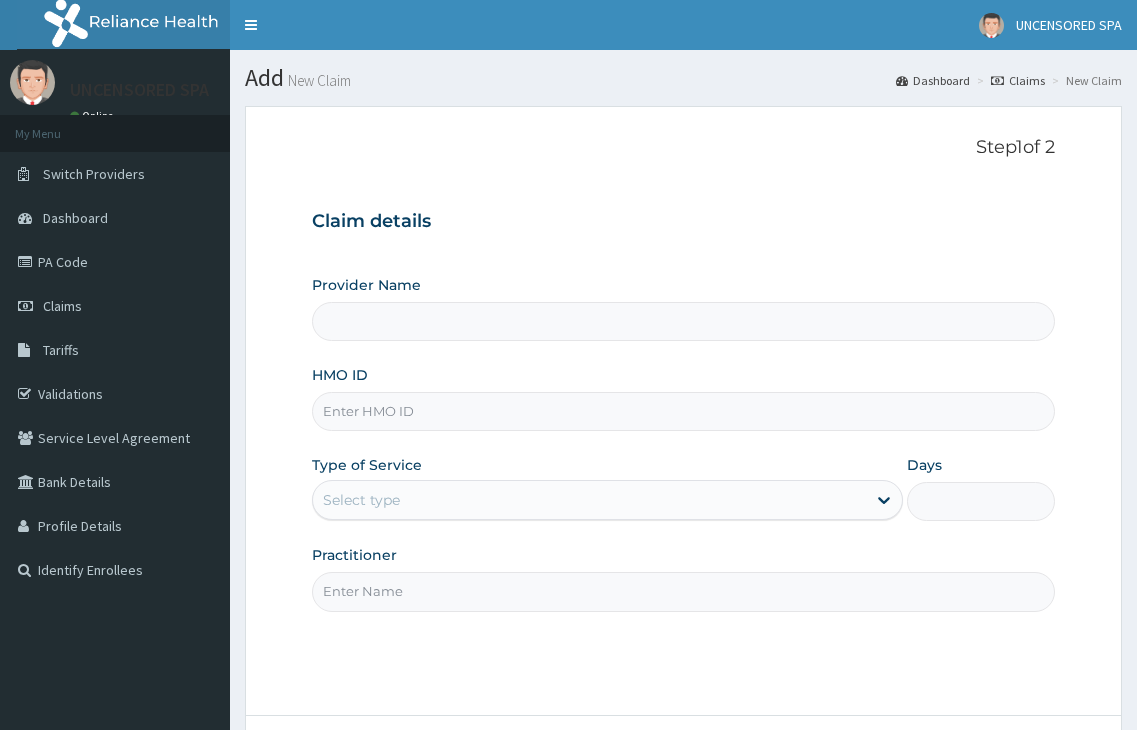 scroll, scrollTop: 0, scrollLeft: 0, axis: both 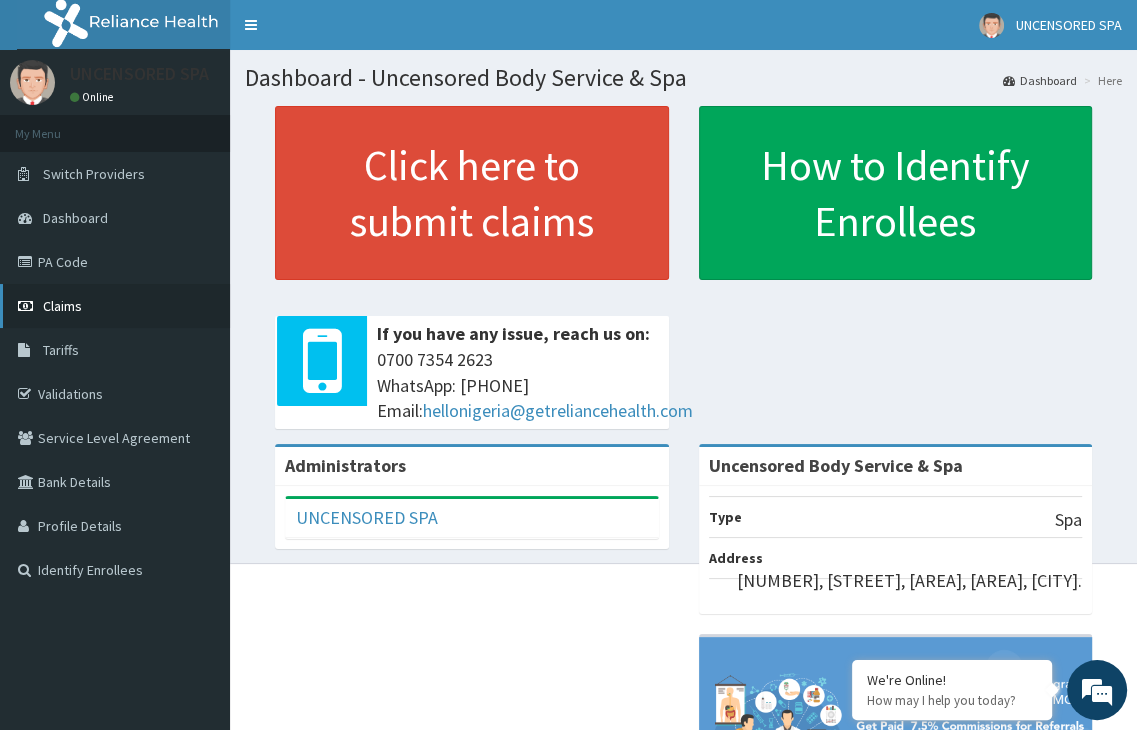 click on "Claims" at bounding box center [62, 306] 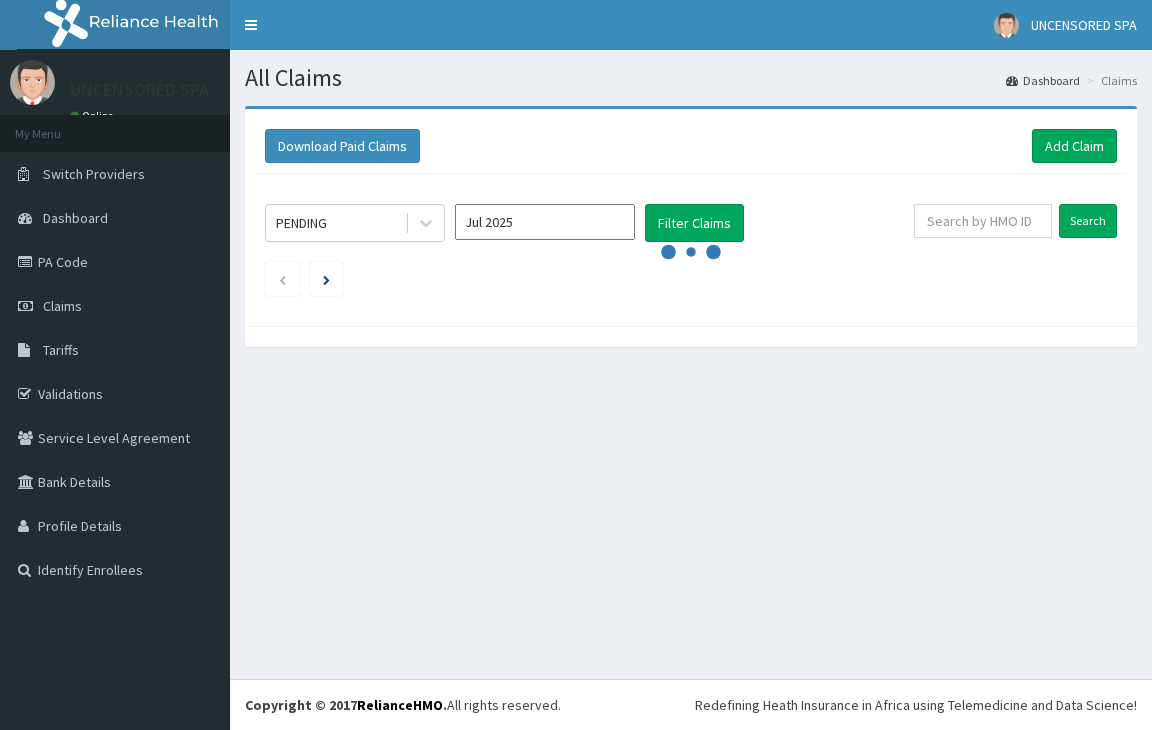 scroll, scrollTop: 0, scrollLeft: 0, axis: both 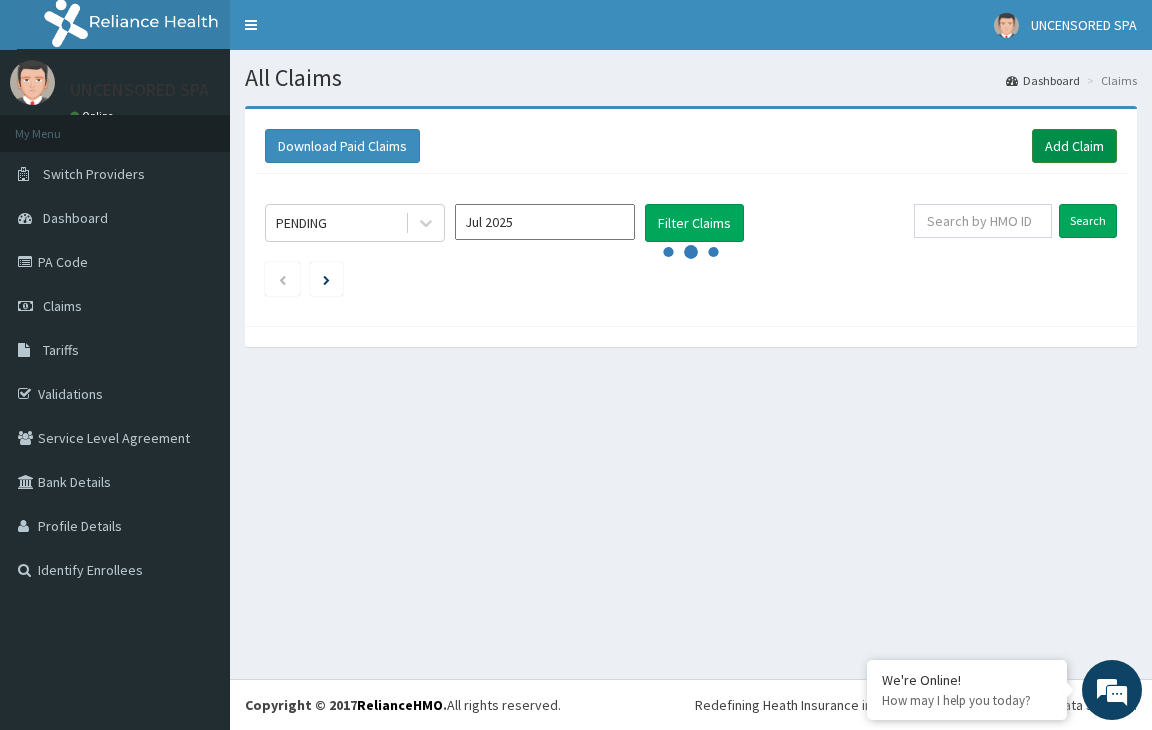 click on "Add Claim" at bounding box center (1074, 146) 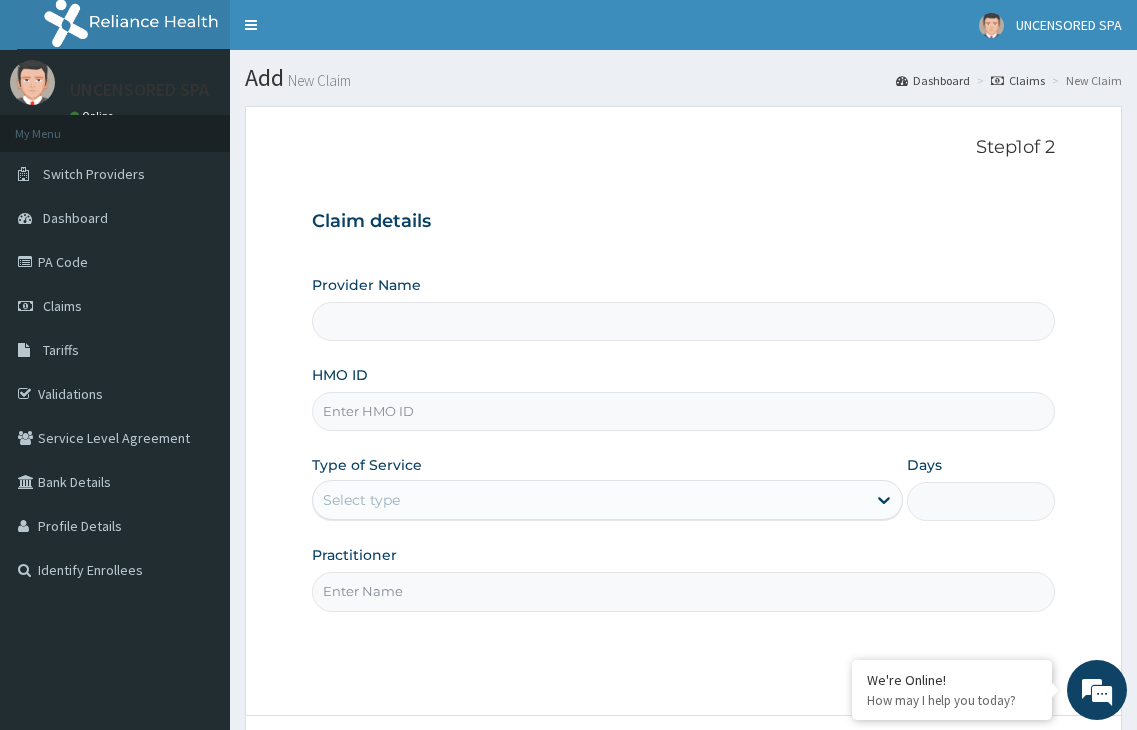 scroll, scrollTop: 0, scrollLeft: 0, axis: both 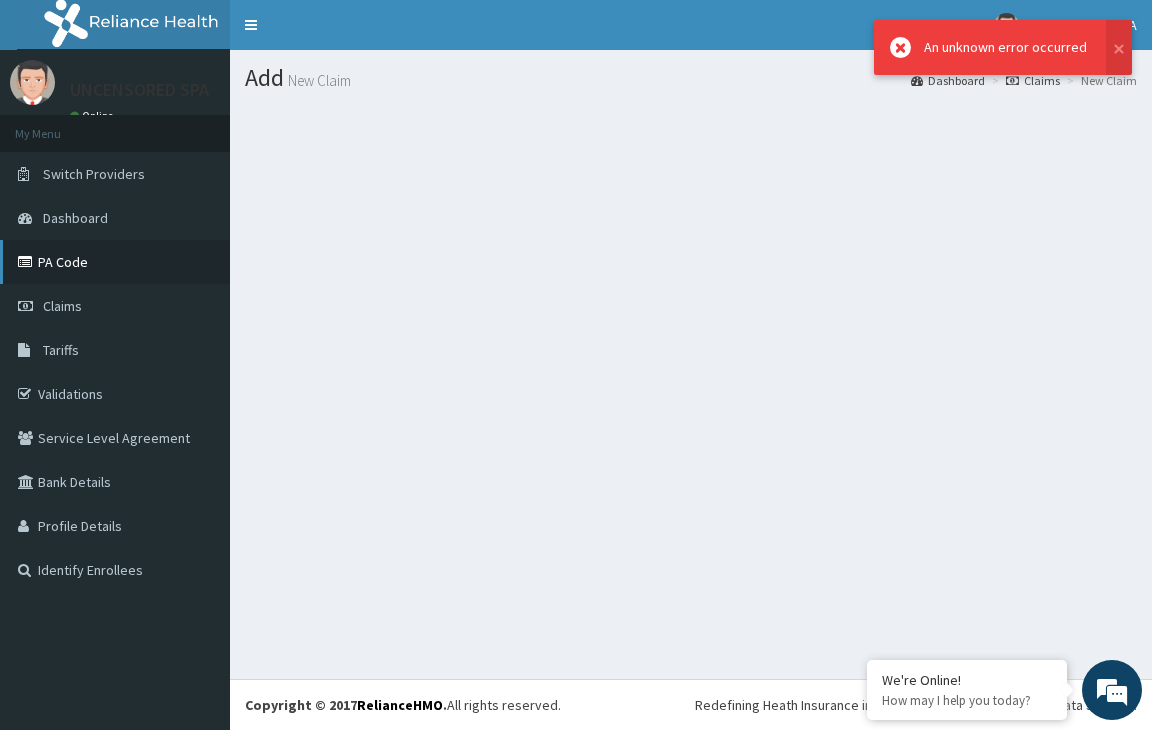click on "PA Code" at bounding box center [115, 262] 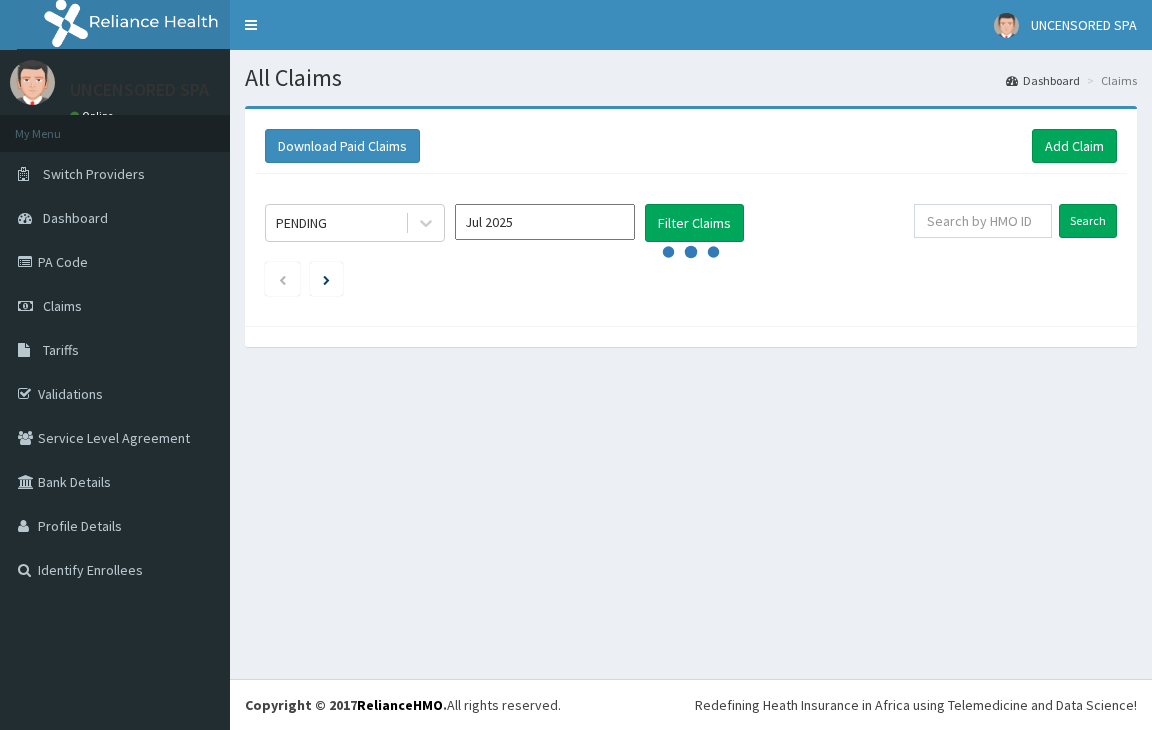 scroll, scrollTop: 0, scrollLeft: 0, axis: both 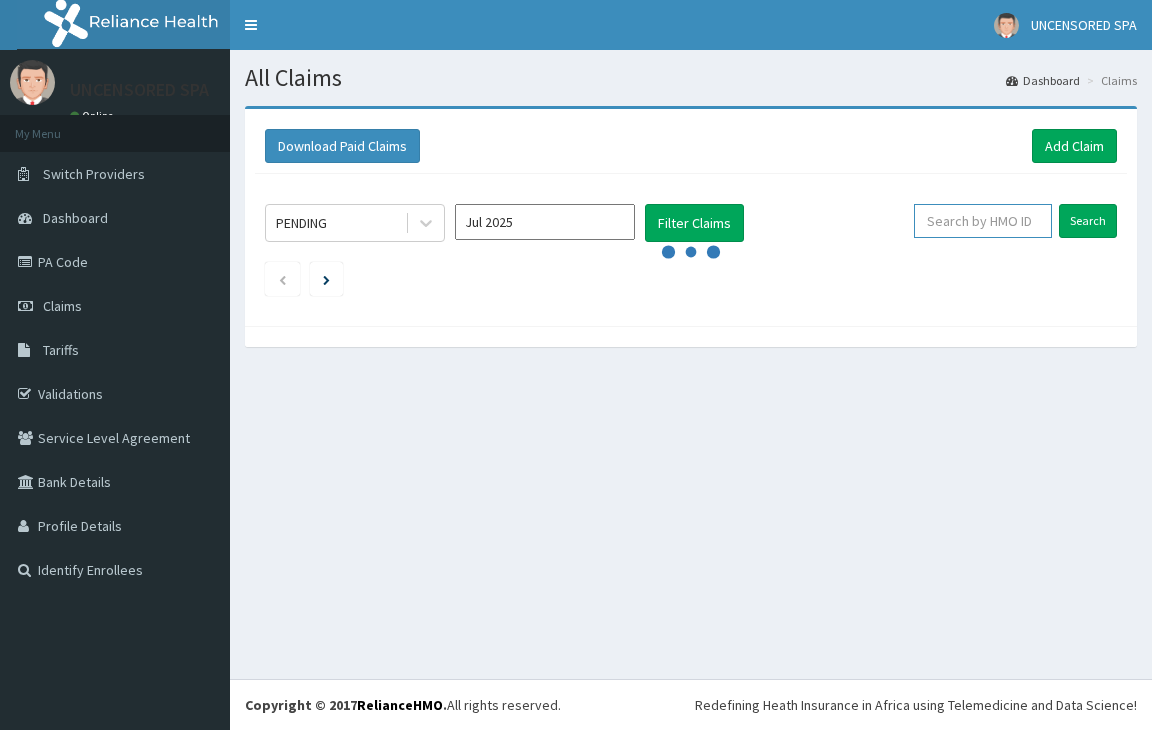 click at bounding box center [983, 221] 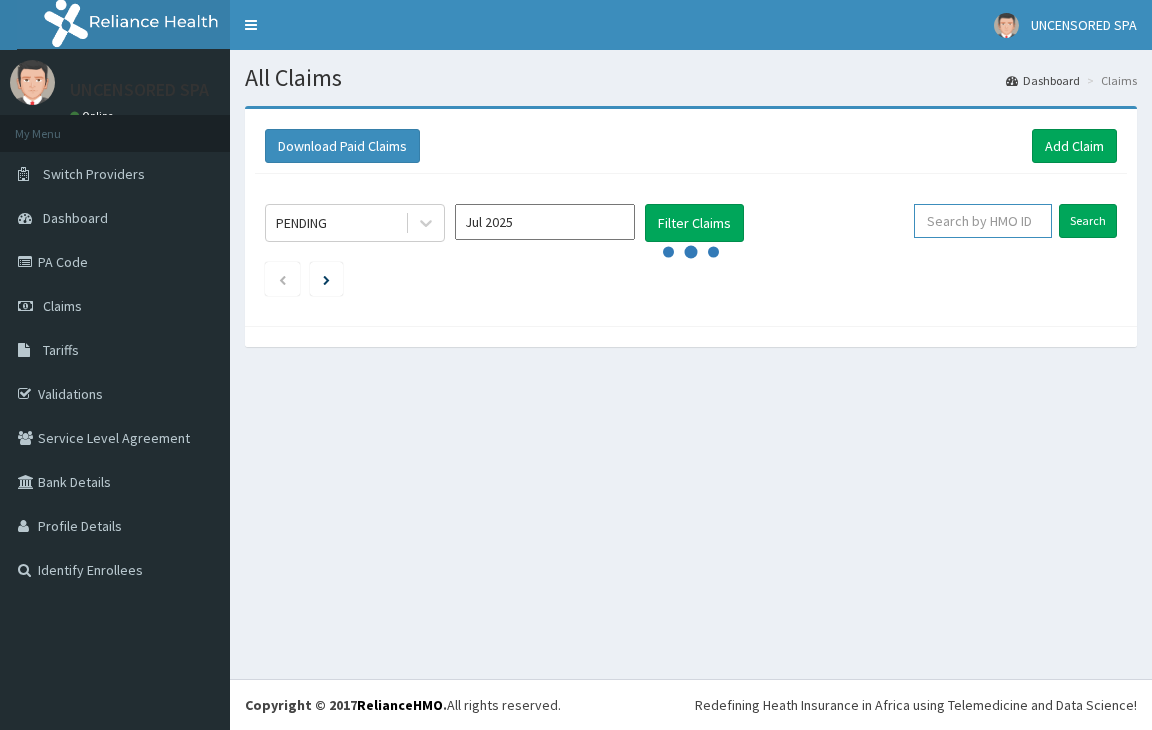 paste on "CDT/10003/A" 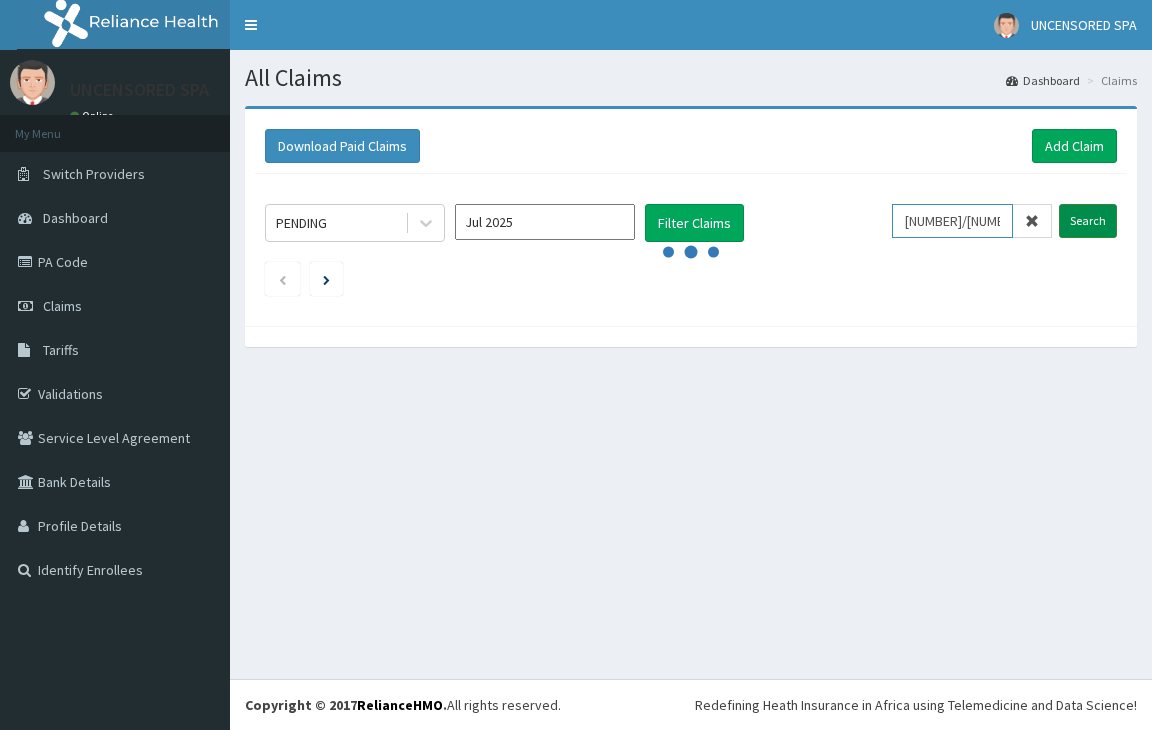 type on "CDT/10003/A" 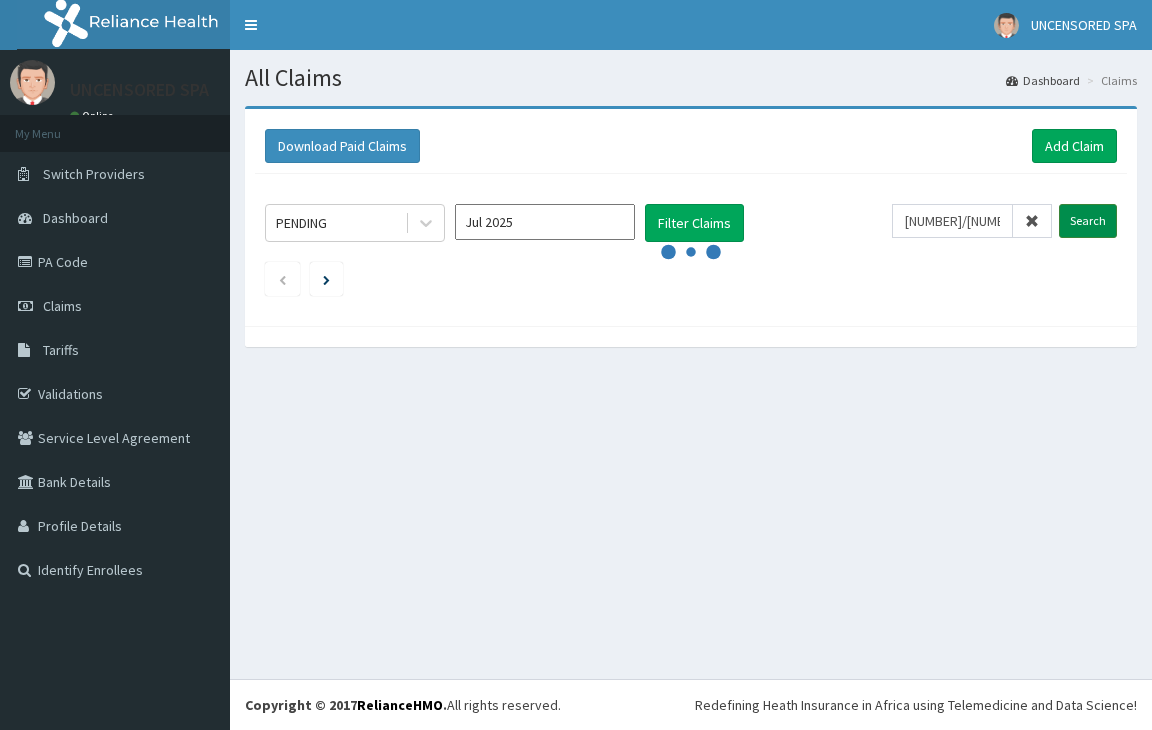 click on "Search" at bounding box center (1088, 221) 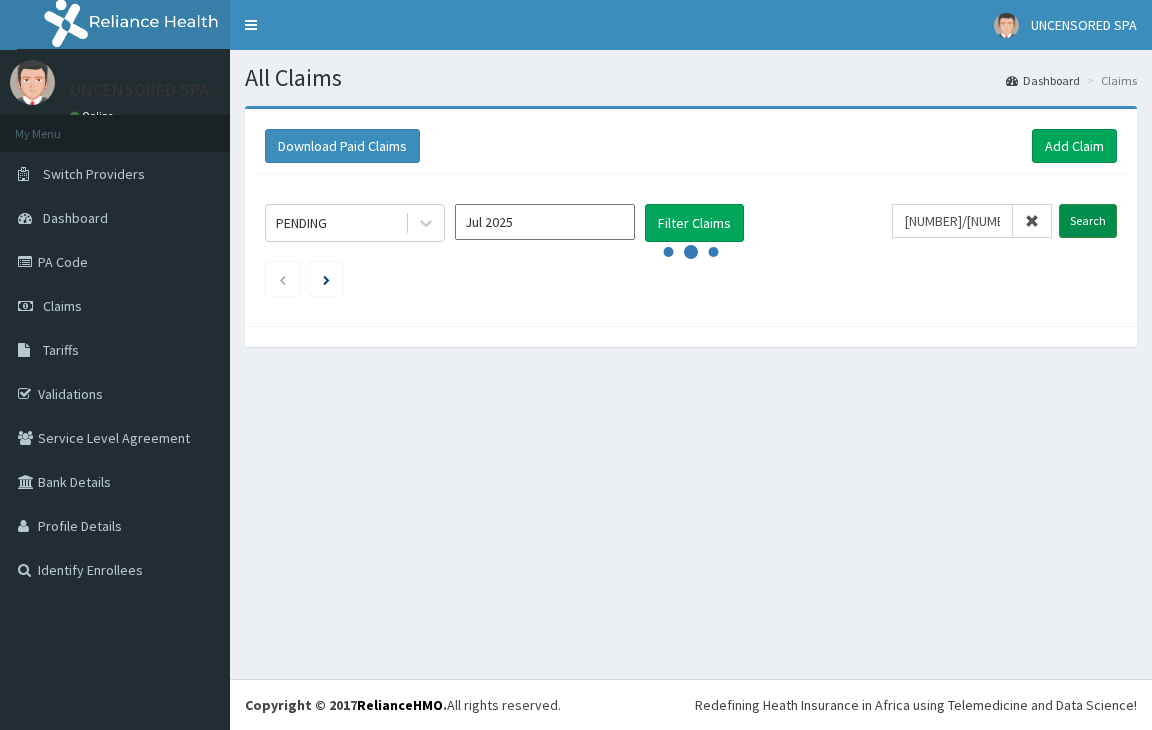 click on "Search" at bounding box center [1088, 221] 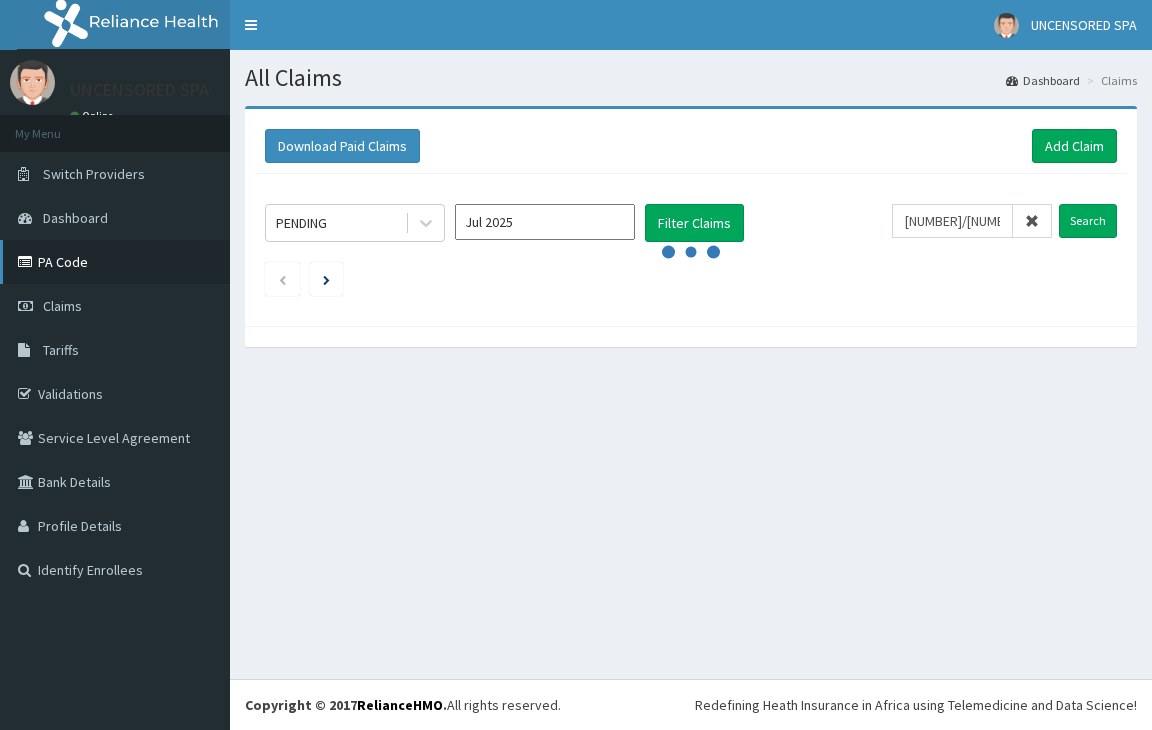 click on "PA Code" at bounding box center [115, 262] 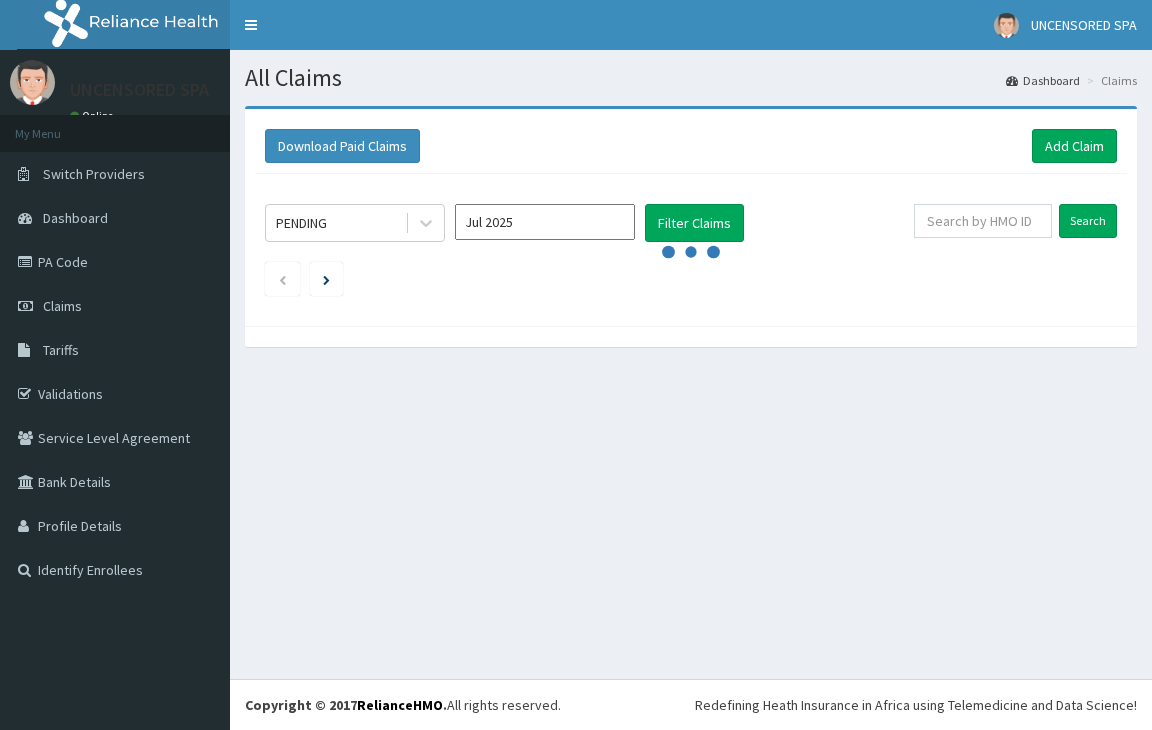 scroll, scrollTop: 0, scrollLeft: 0, axis: both 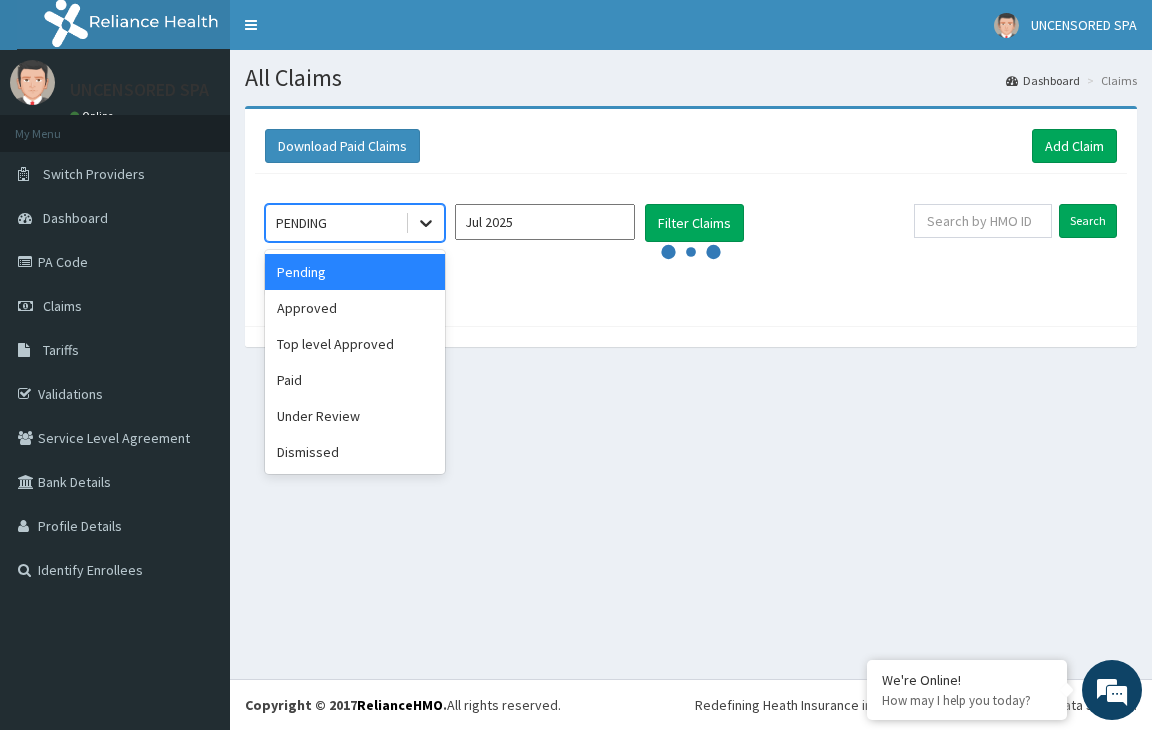 click at bounding box center (426, 223) 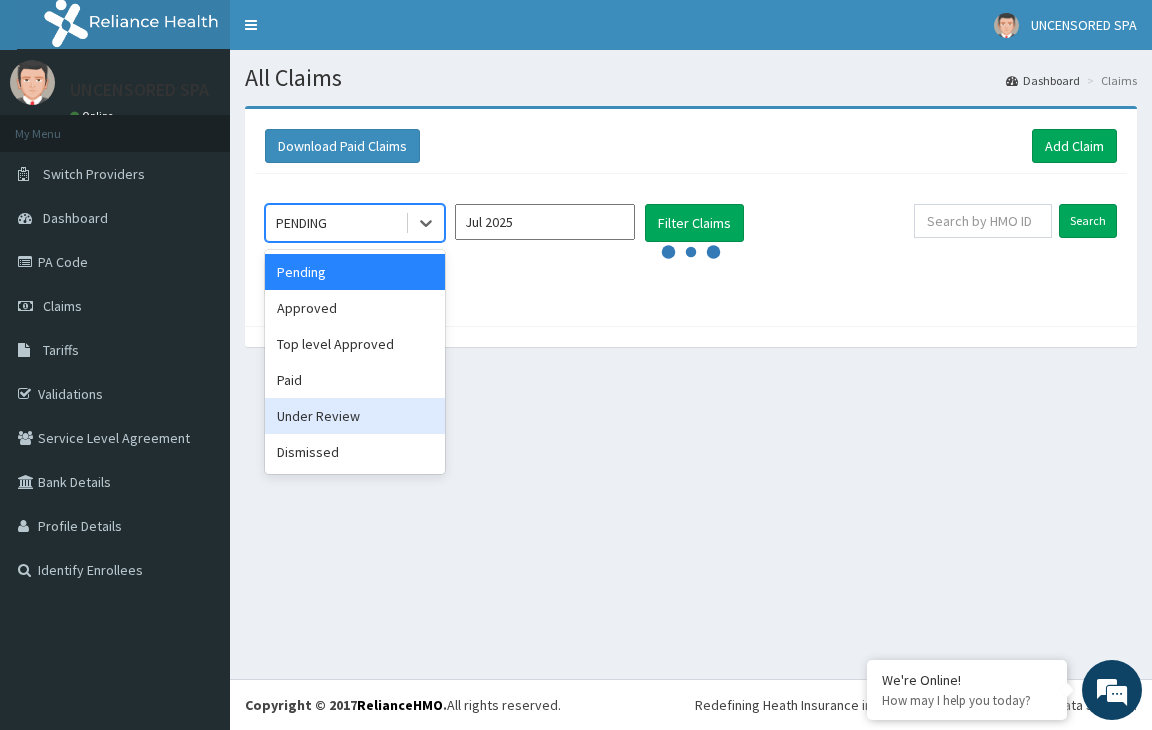 click on "Under Review" at bounding box center (355, 416) 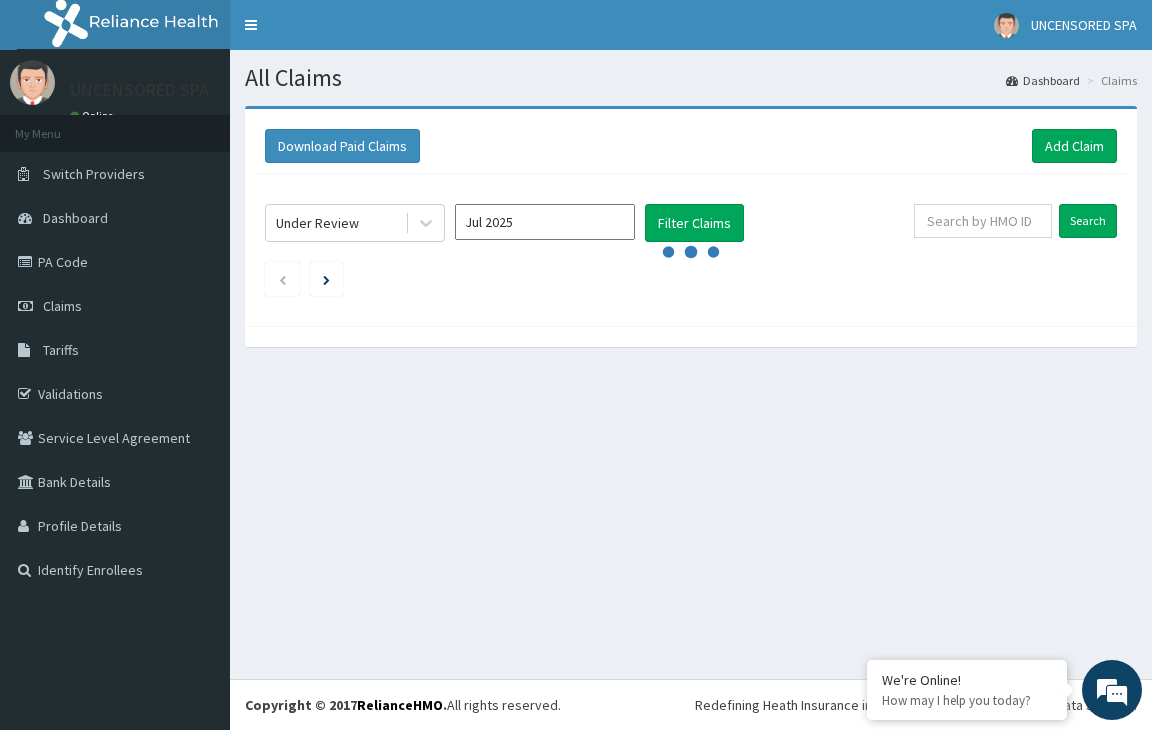 click 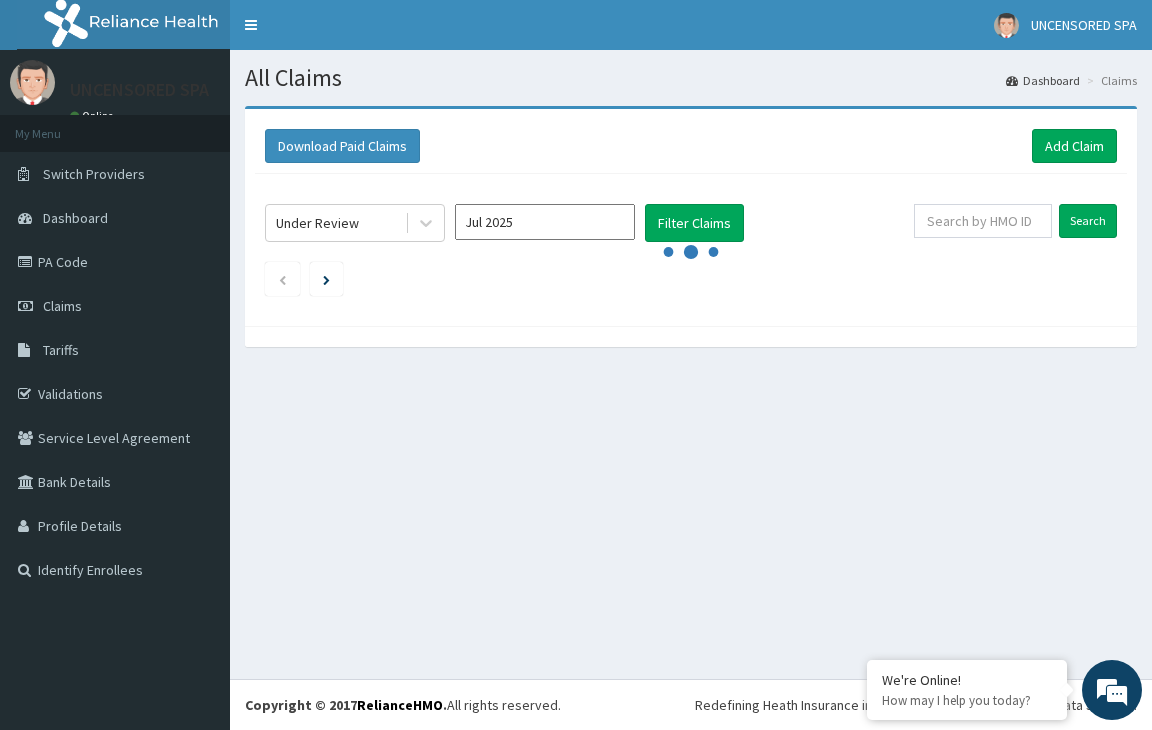 click 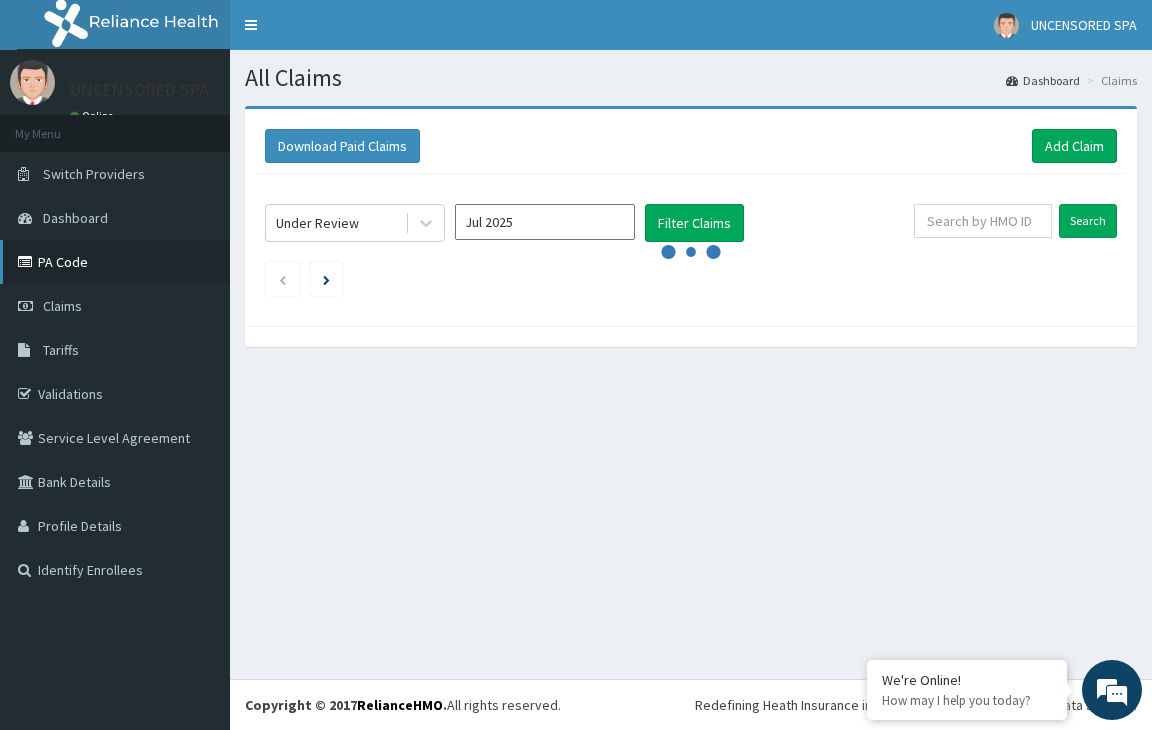 click on "PA Code" at bounding box center (115, 262) 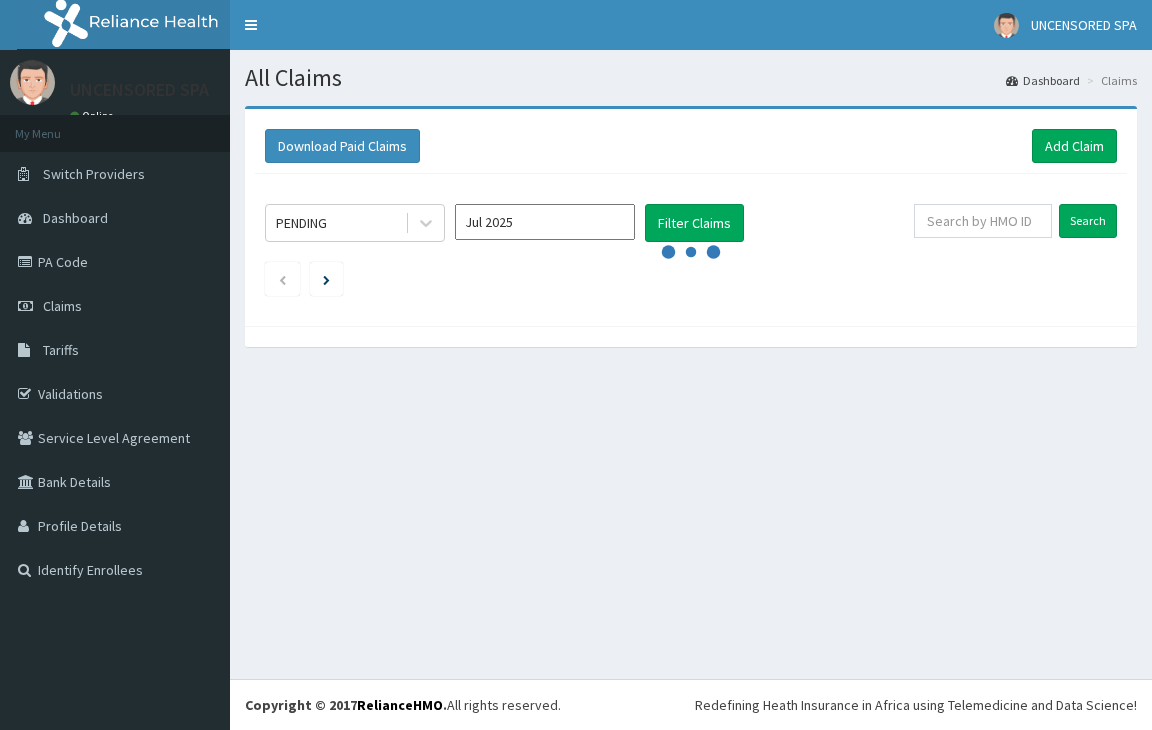 scroll, scrollTop: 0, scrollLeft: 0, axis: both 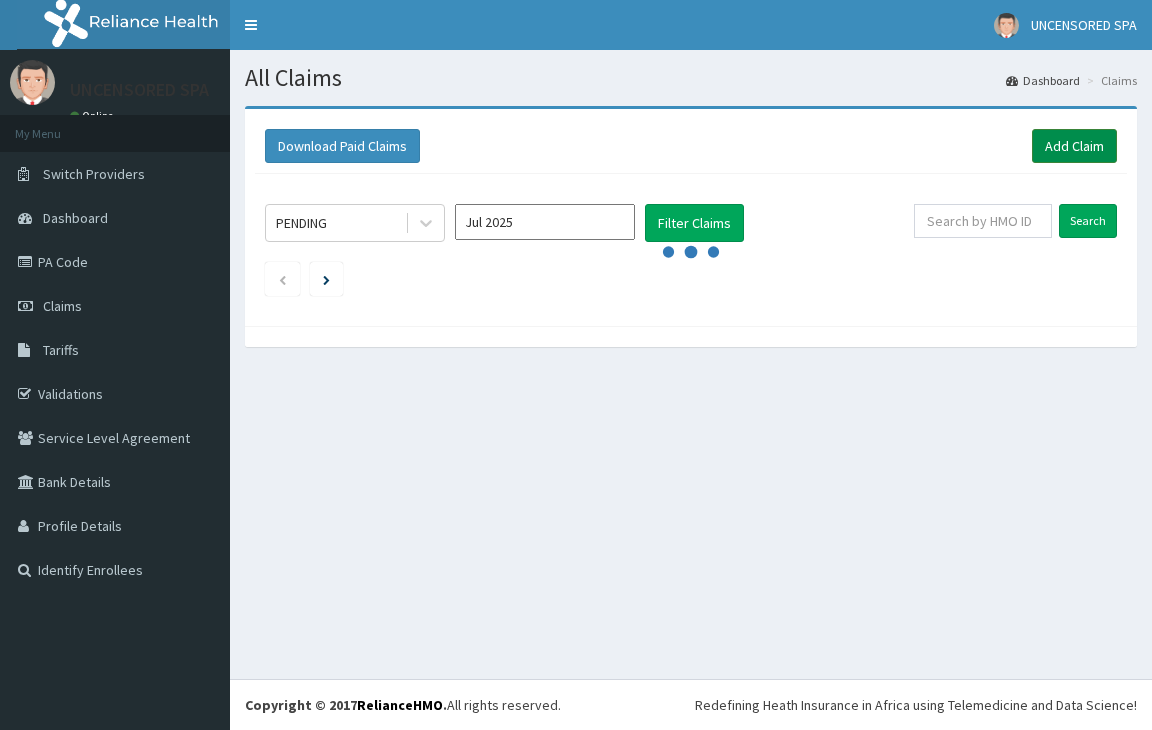 click on "Add Claim" at bounding box center (1074, 146) 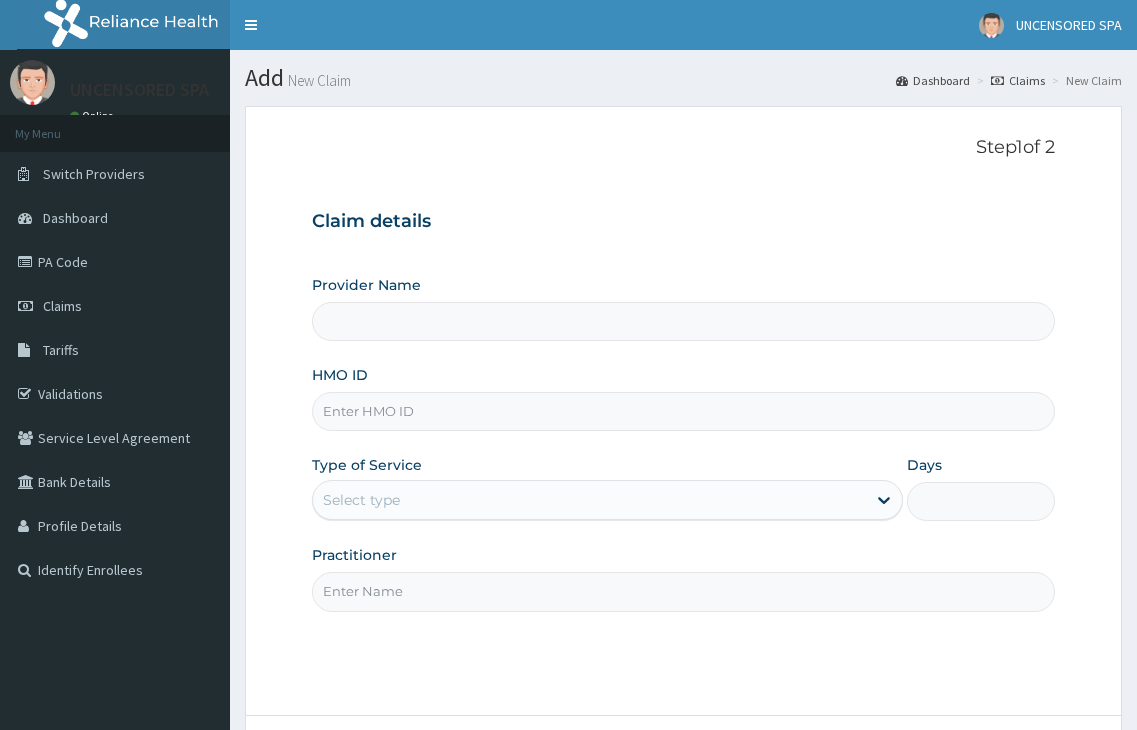 scroll, scrollTop: 0, scrollLeft: 0, axis: both 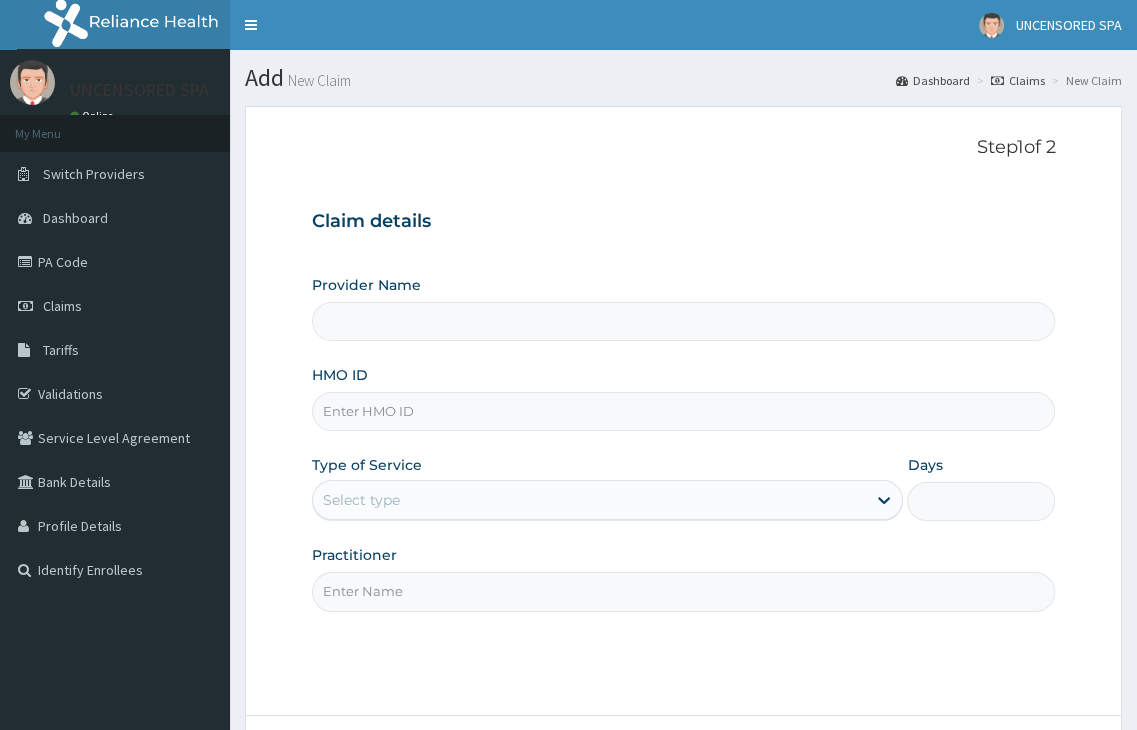 drag, startPoint x: 0, startPoint y: 0, endPoint x: 479, endPoint y: 417, distance: 635.08264 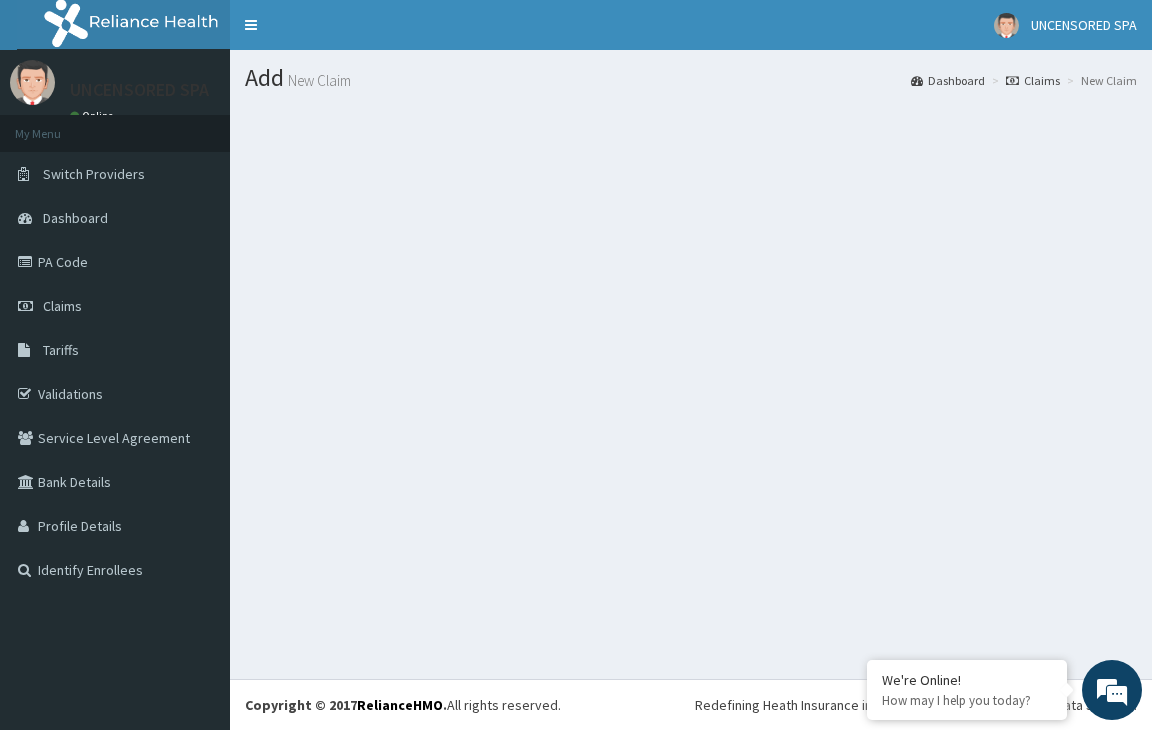 scroll, scrollTop: 0, scrollLeft: 0, axis: both 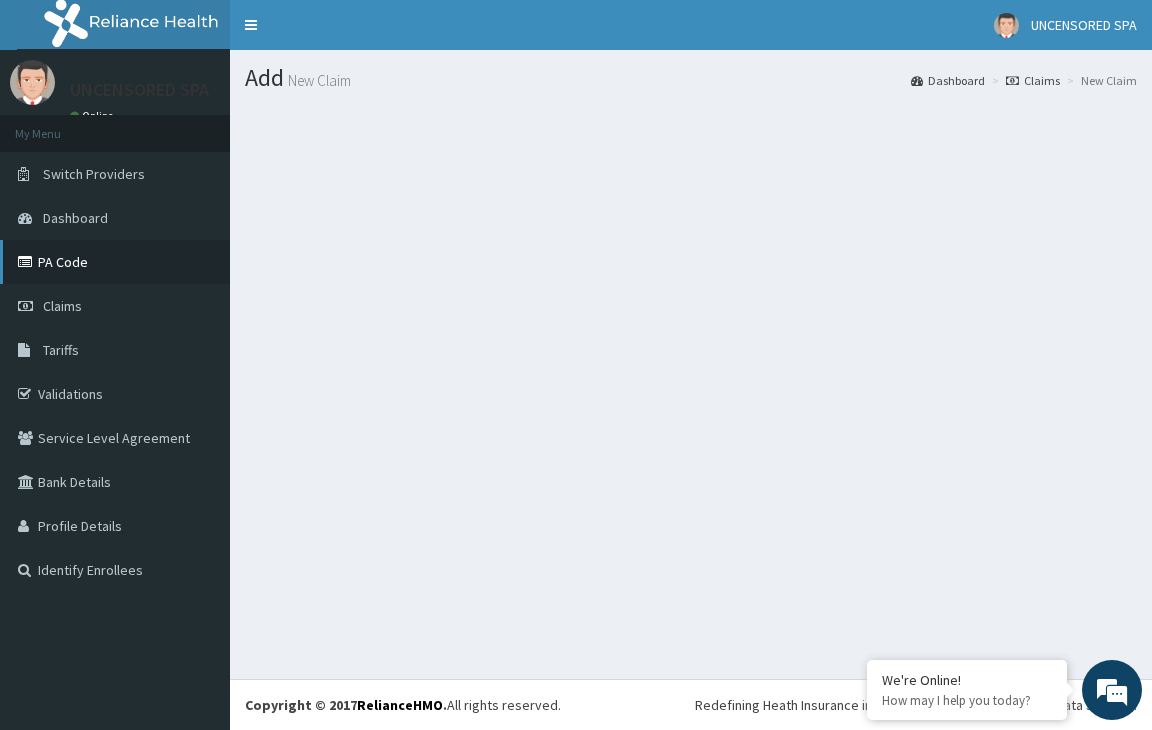 click on "PA Code" at bounding box center [115, 262] 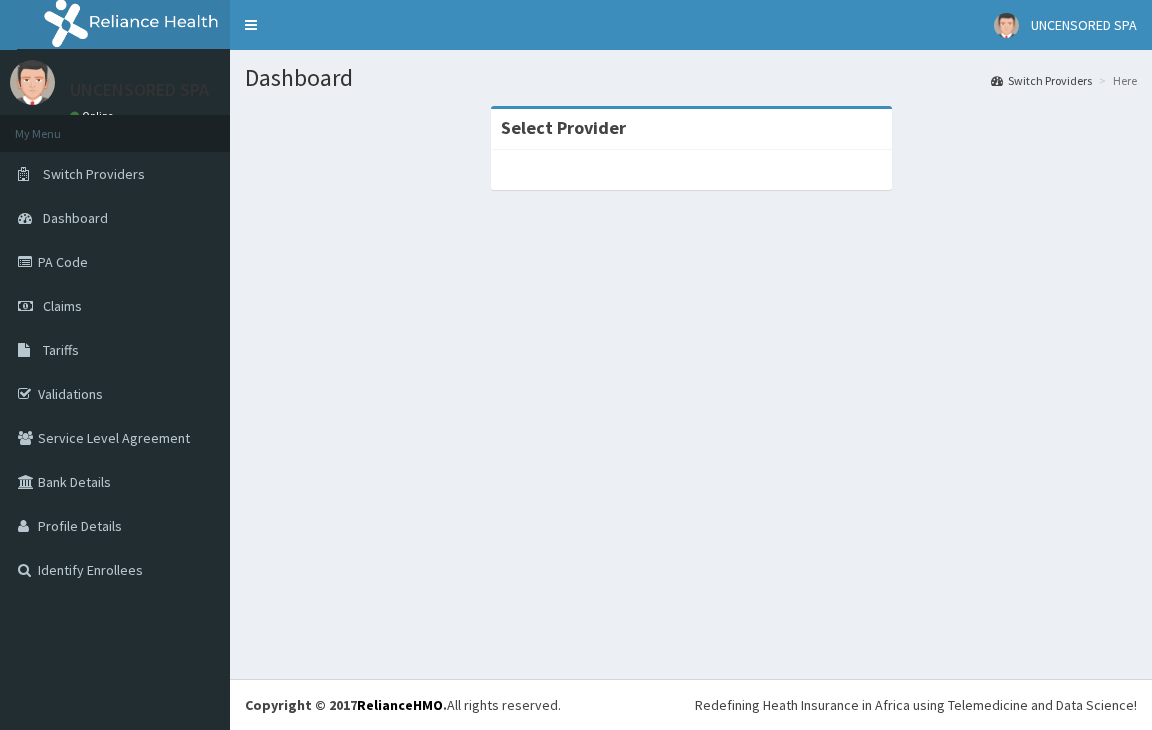 scroll, scrollTop: 0, scrollLeft: 0, axis: both 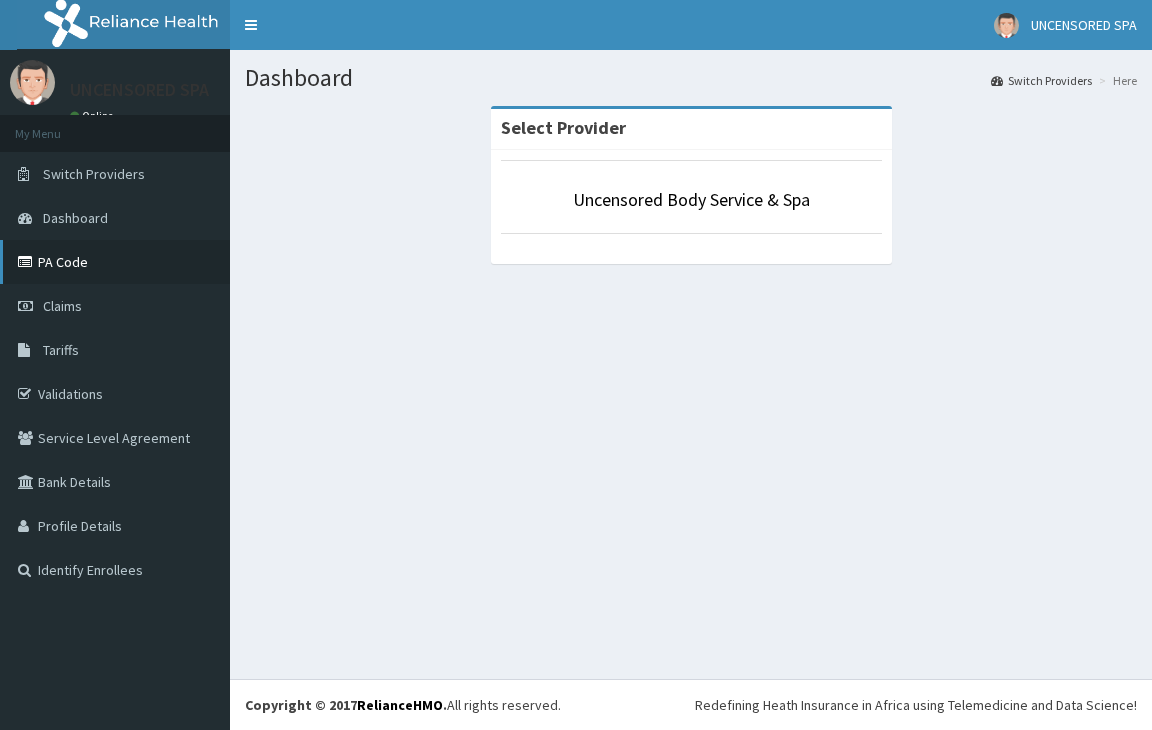 click on "PA Code" at bounding box center (115, 262) 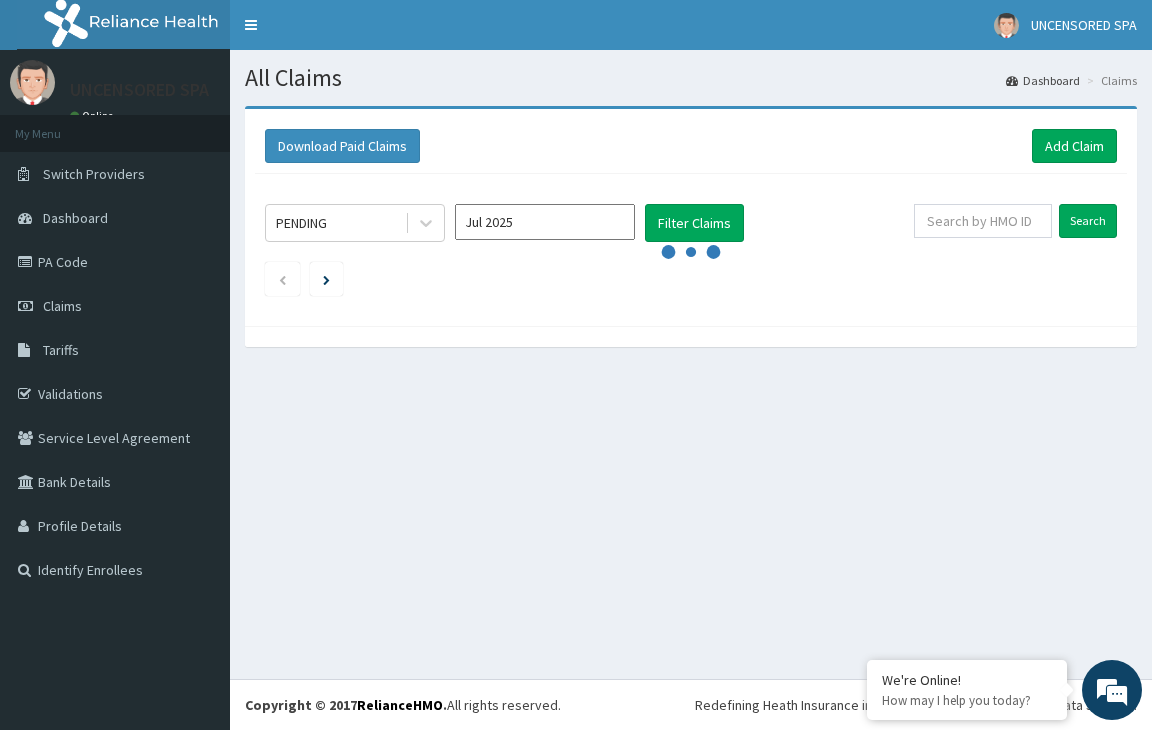 scroll, scrollTop: 0, scrollLeft: 0, axis: both 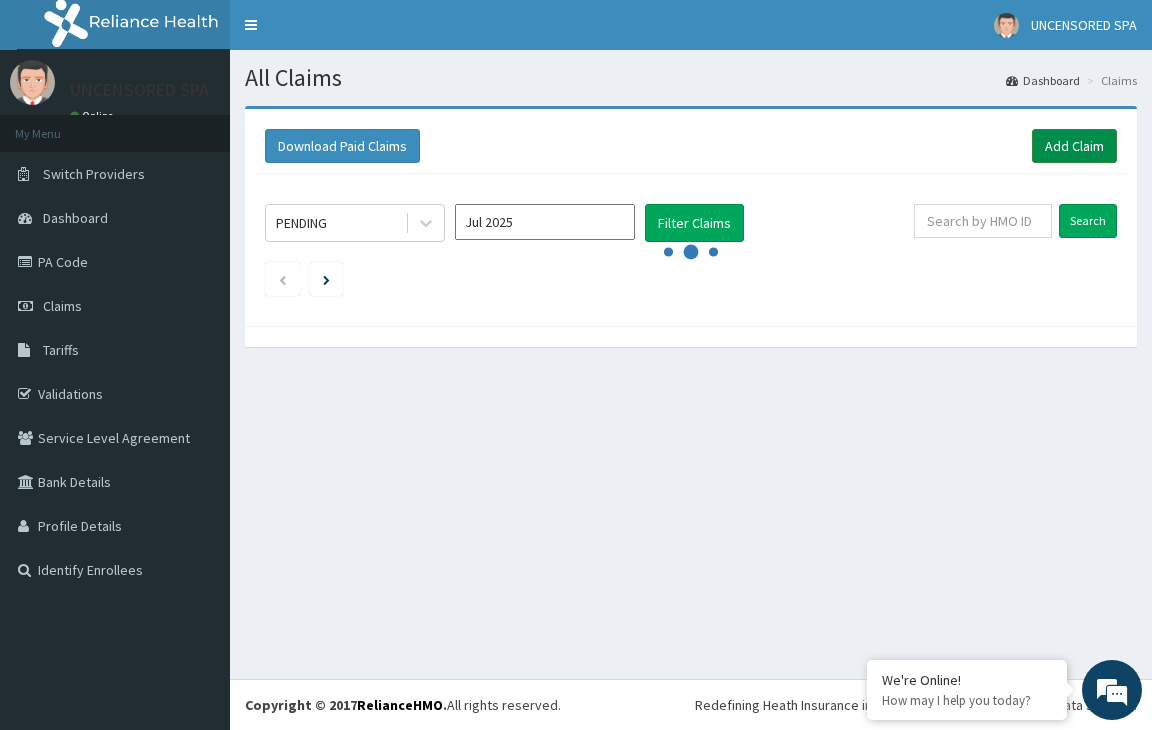 click on "Add Claim" at bounding box center [1074, 146] 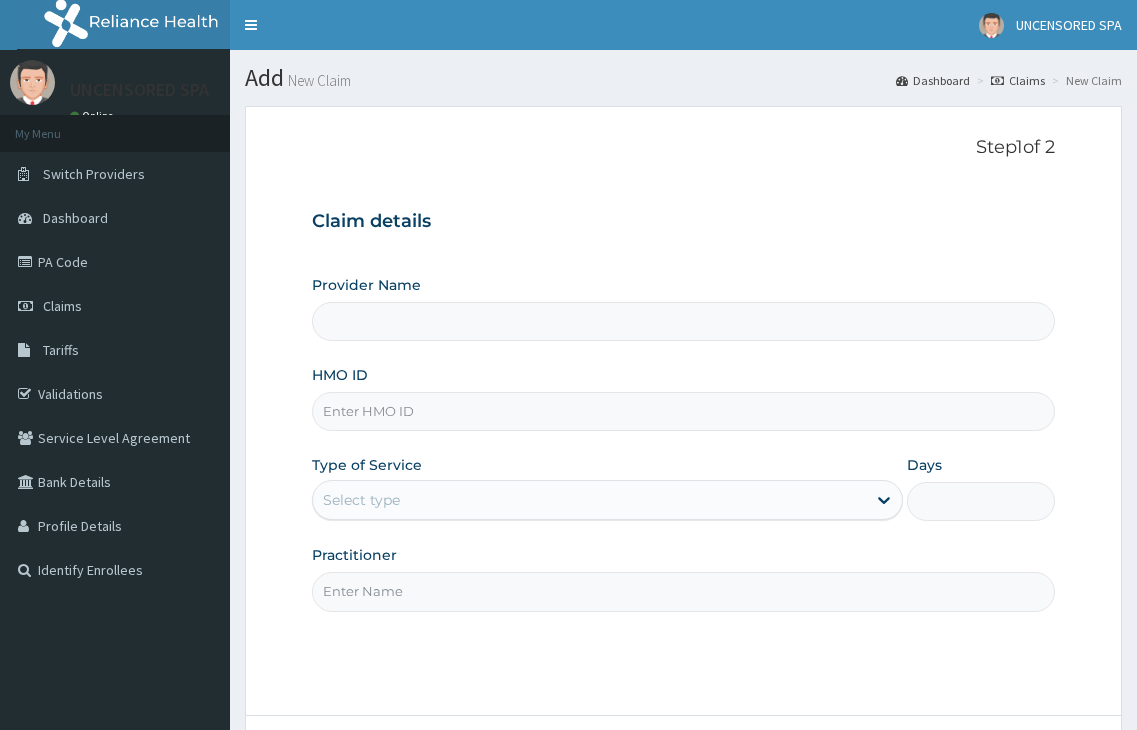 scroll, scrollTop: 0, scrollLeft: 0, axis: both 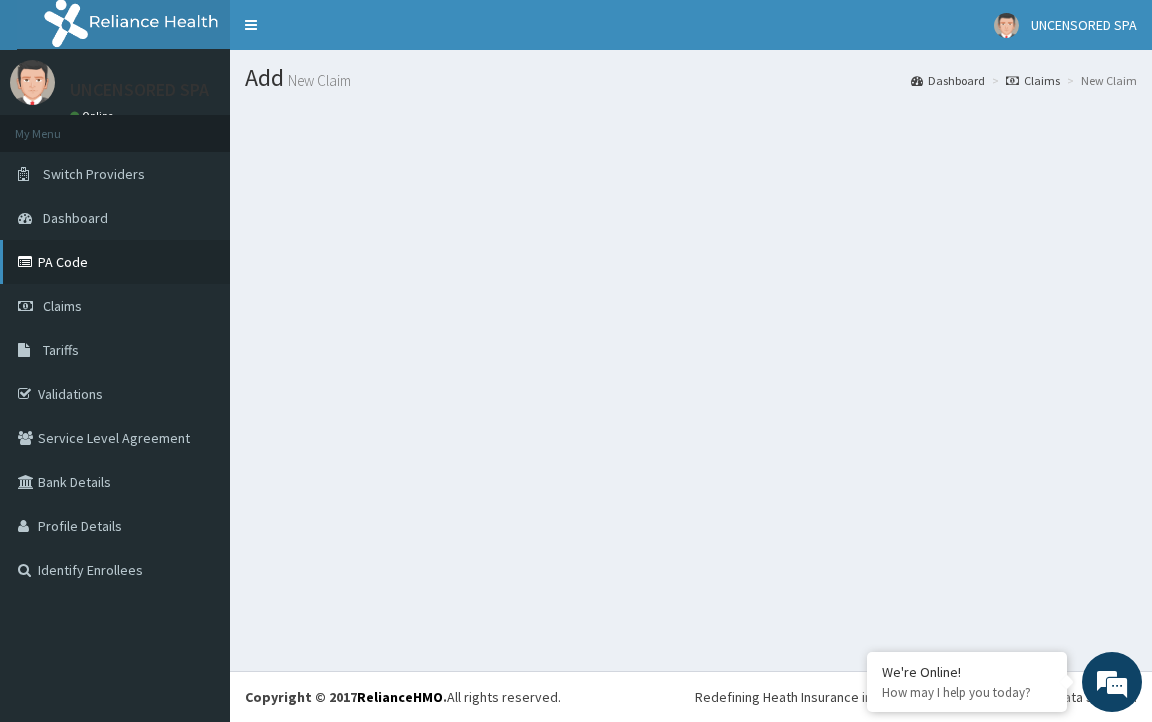 click on "PA Code" at bounding box center (115, 262) 